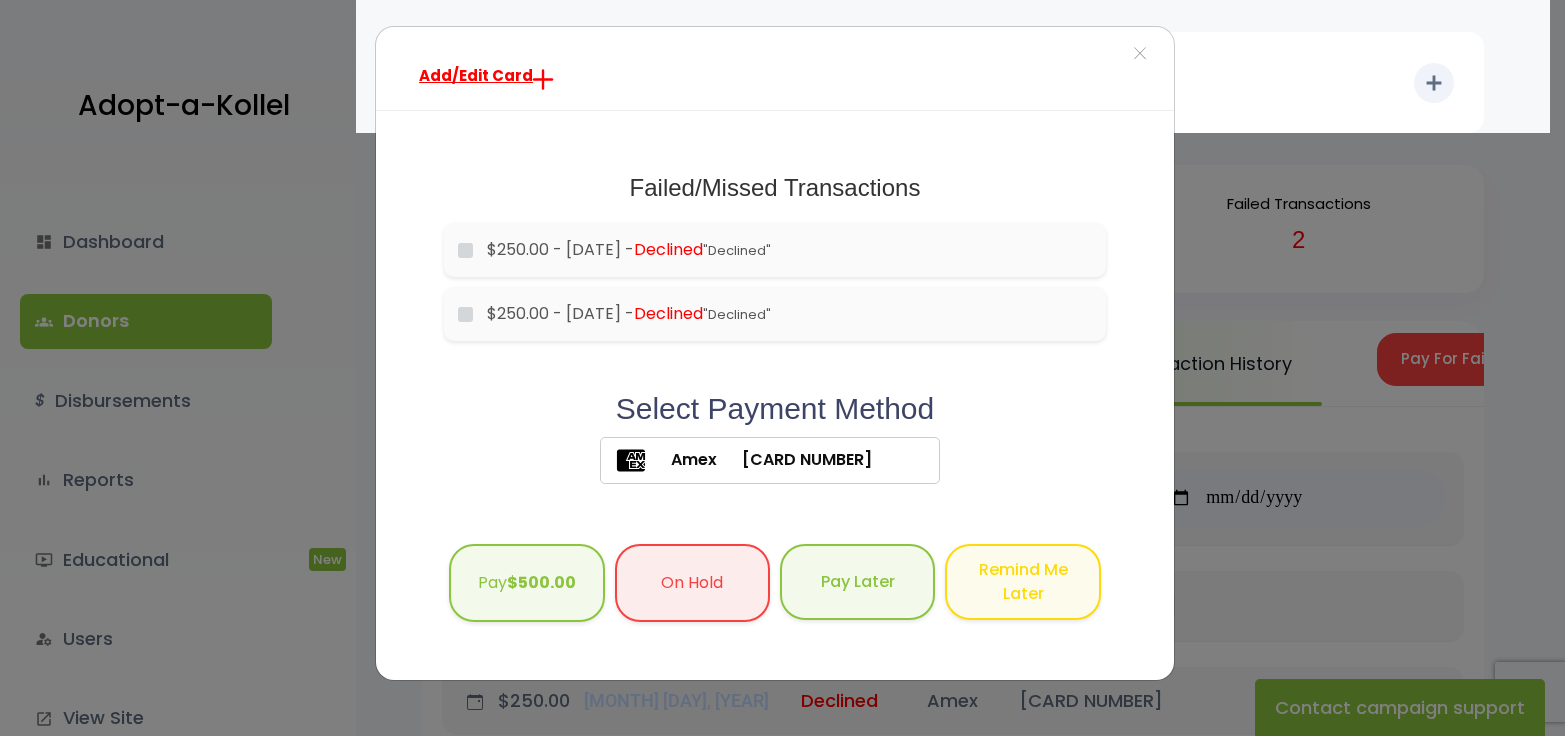 scroll, scrollTop: 0, scrollLeft: 0, axis: both 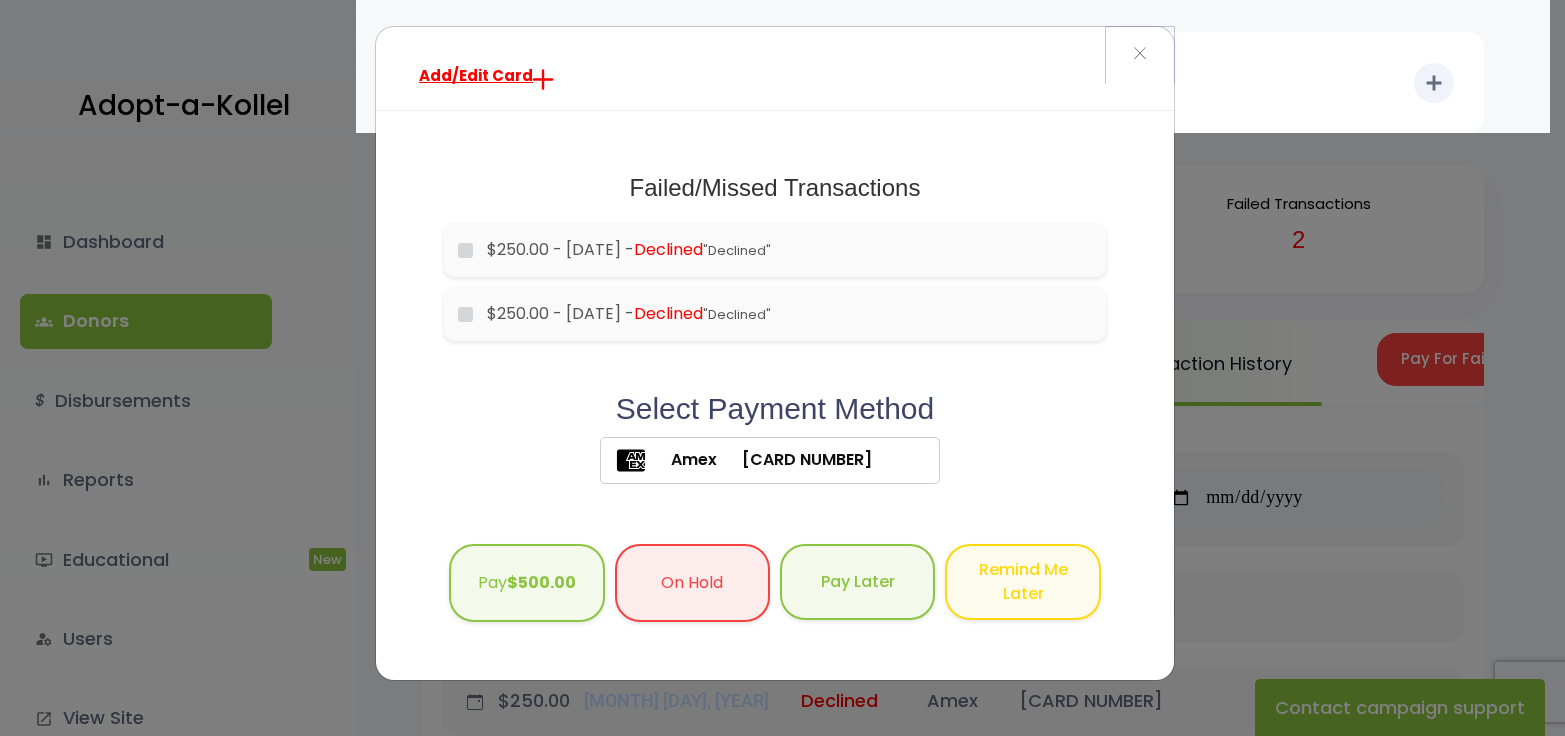 click on "×" at bounding box center (1140, 54) 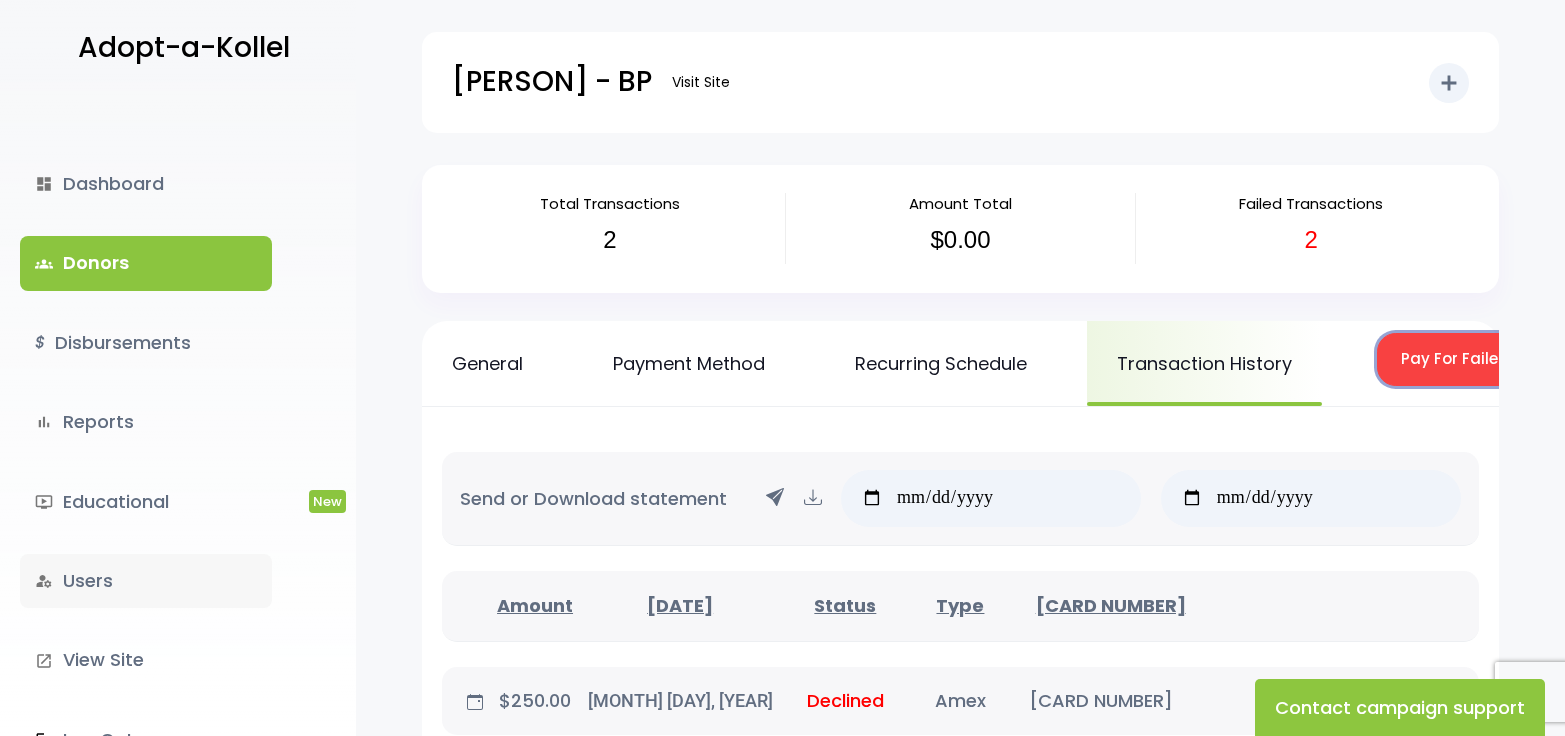 scroll, scrollTop: 89, scrollLeft: 0, axis: vertical 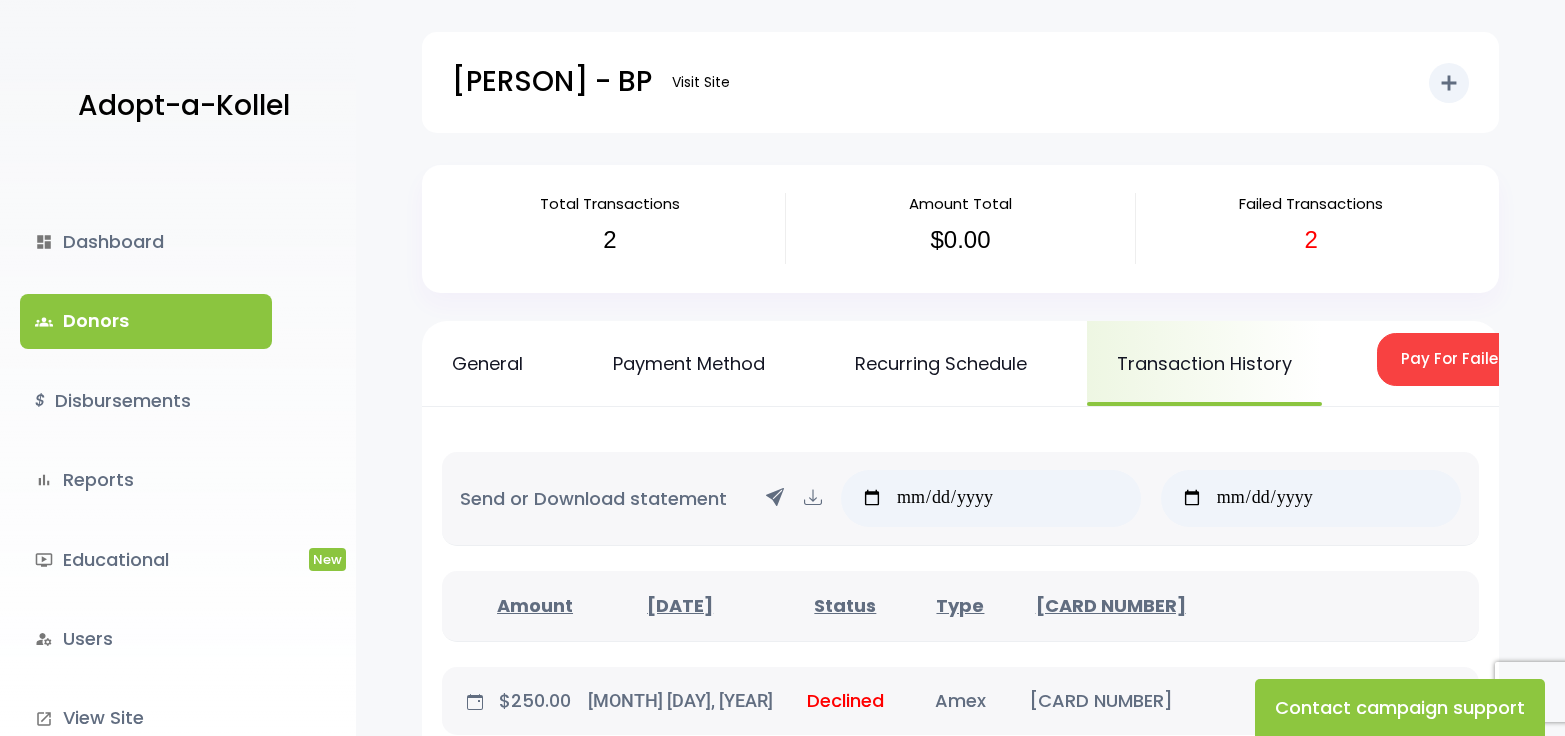 click on "Adopt-a-Kollel" at bounding box center [184, 106] 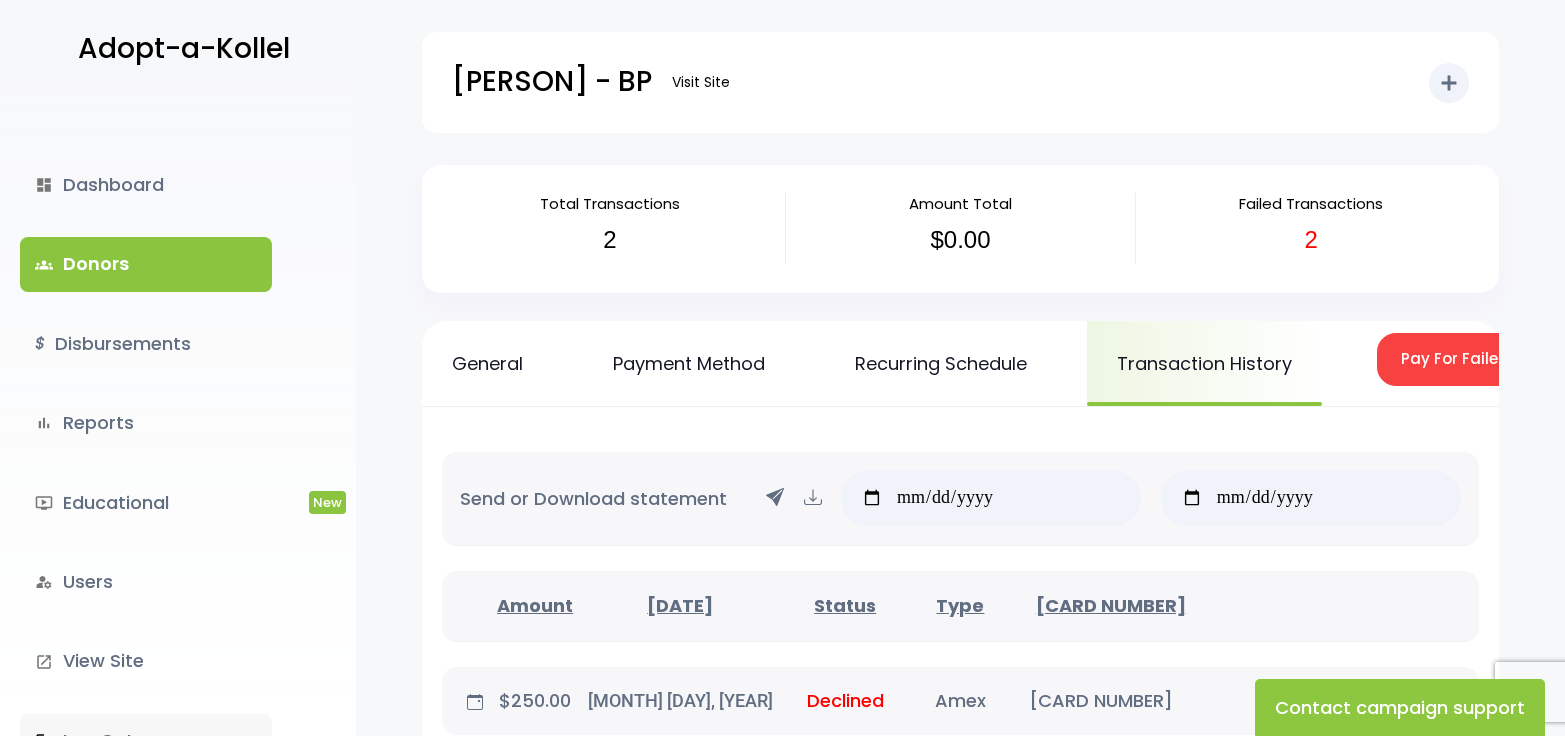 scroll, scrollTop: 89, scrollLeft: 0, axis: vertical 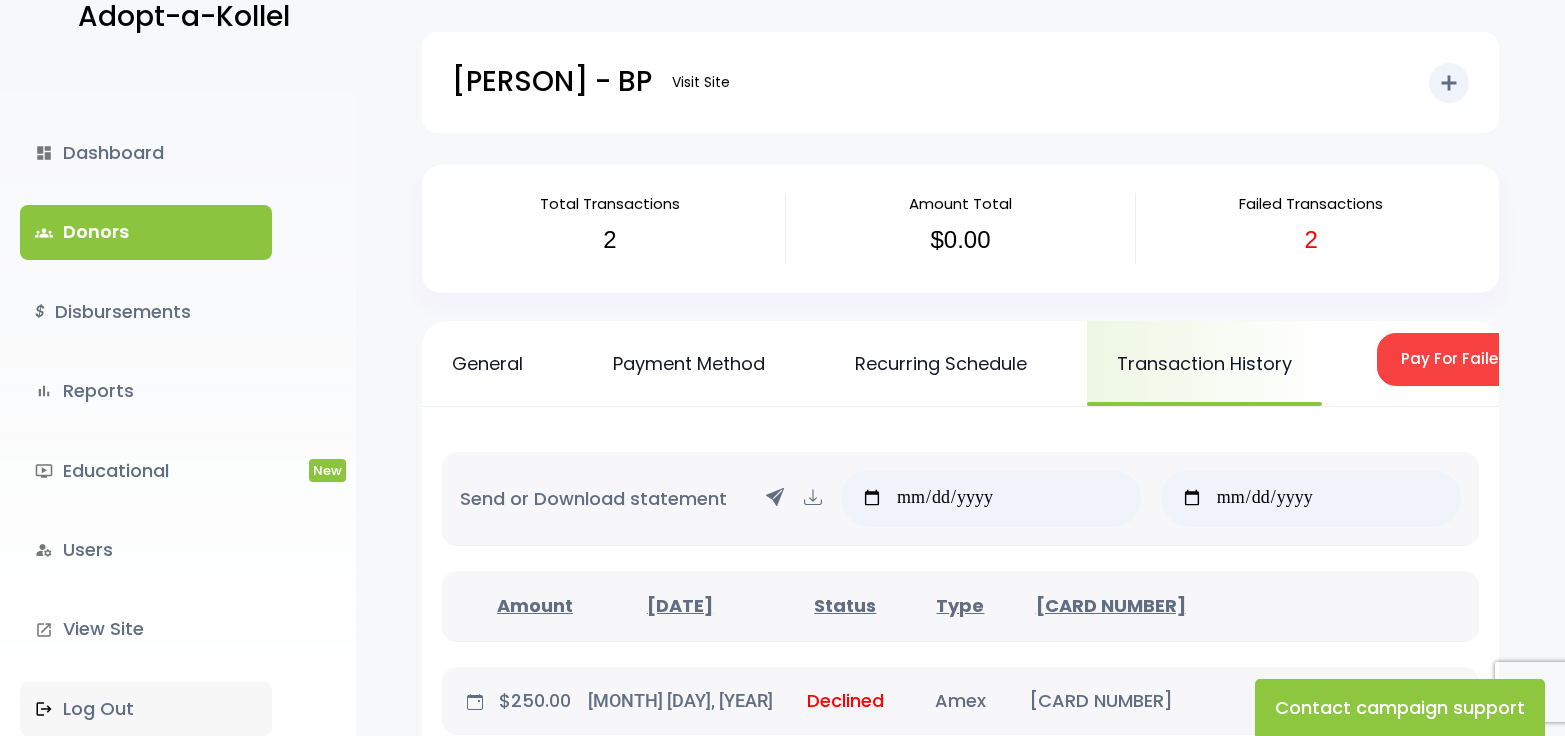 click on ".st0 {
fill: none;
}
Log Out" at bounding box center (146, 709) 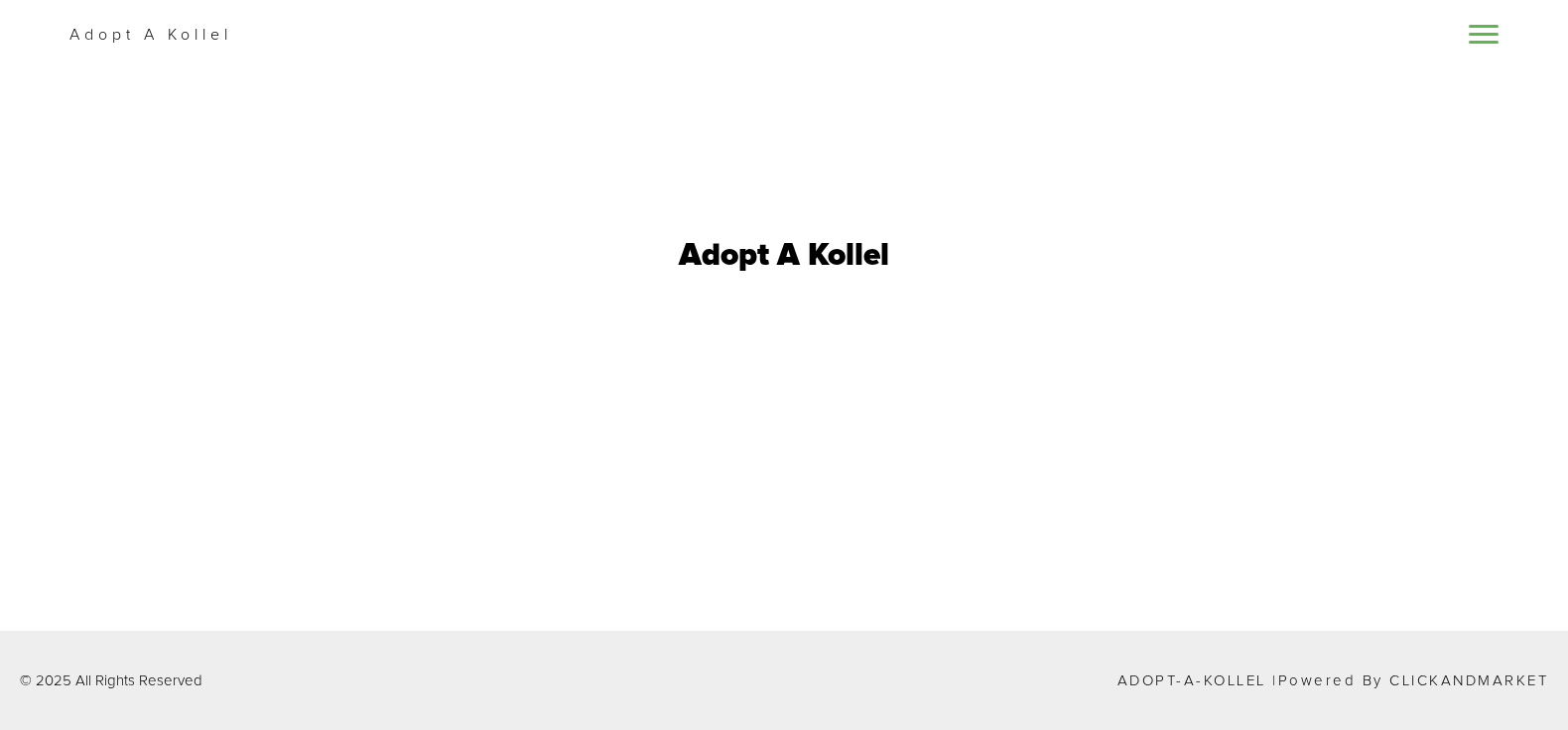scroll, scrollTop: 0, scrollLeft: 0, axis: both 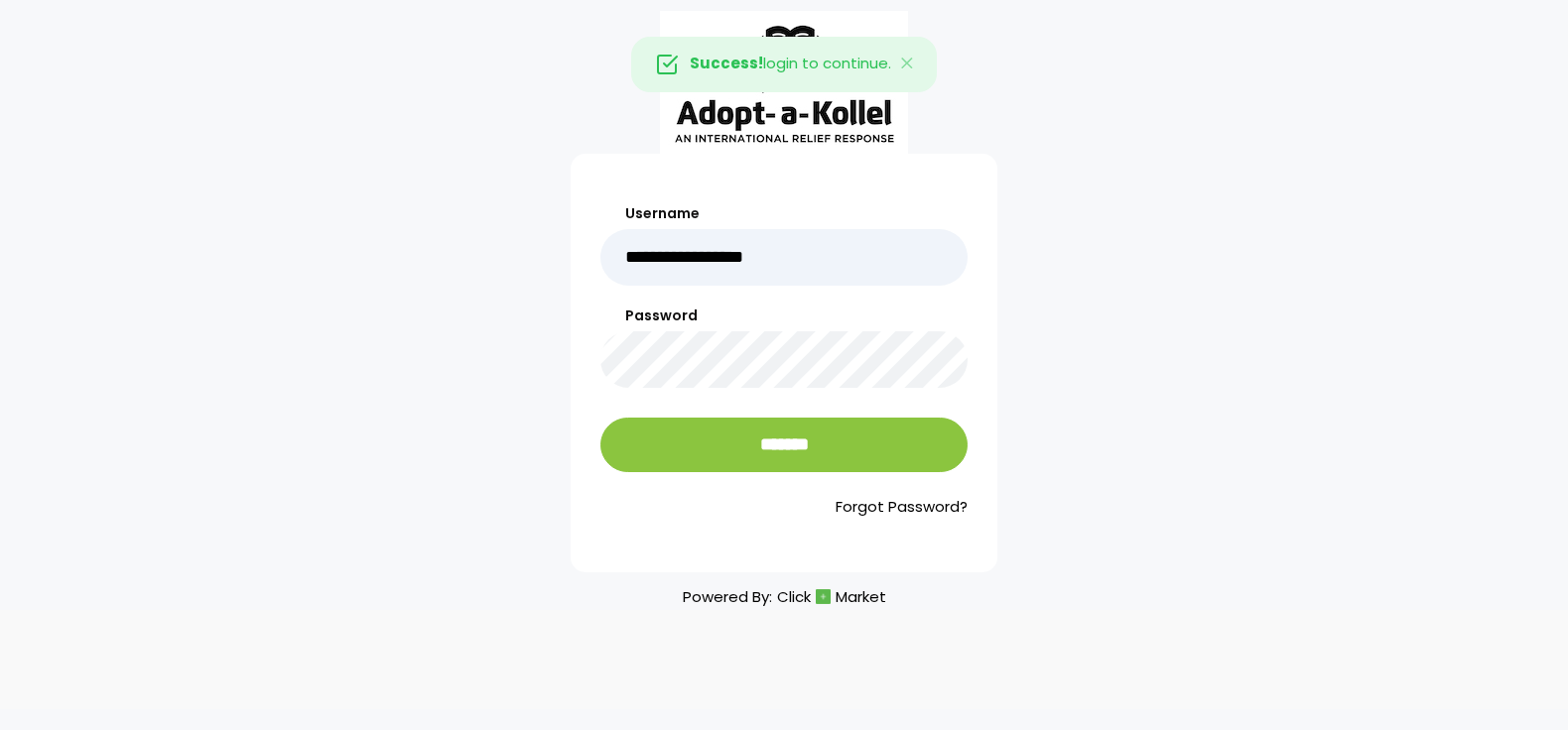 click on "**********" at bounding box center (784, 361) 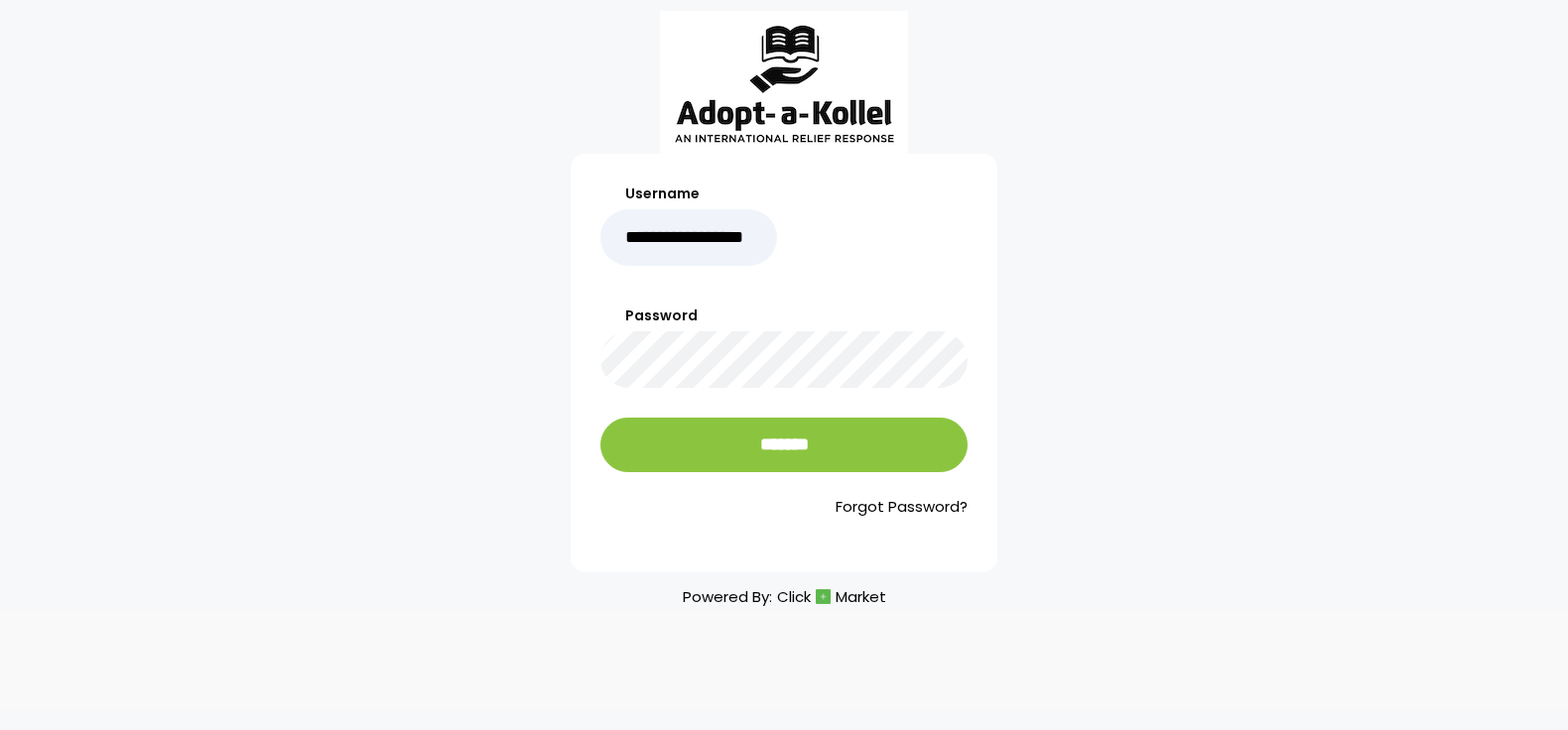 type on "**********" 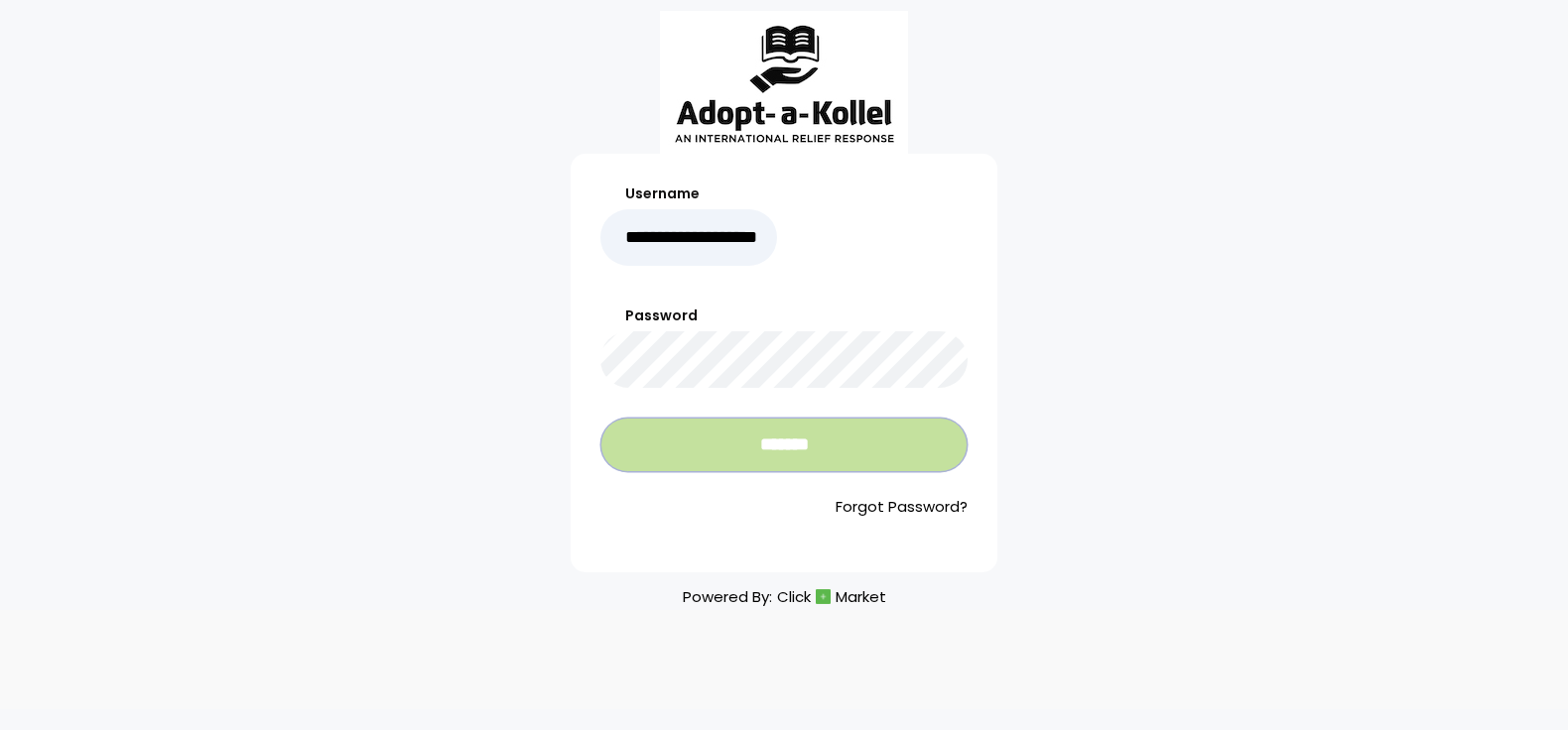 click on "*******" at bounding box center [784, 444] 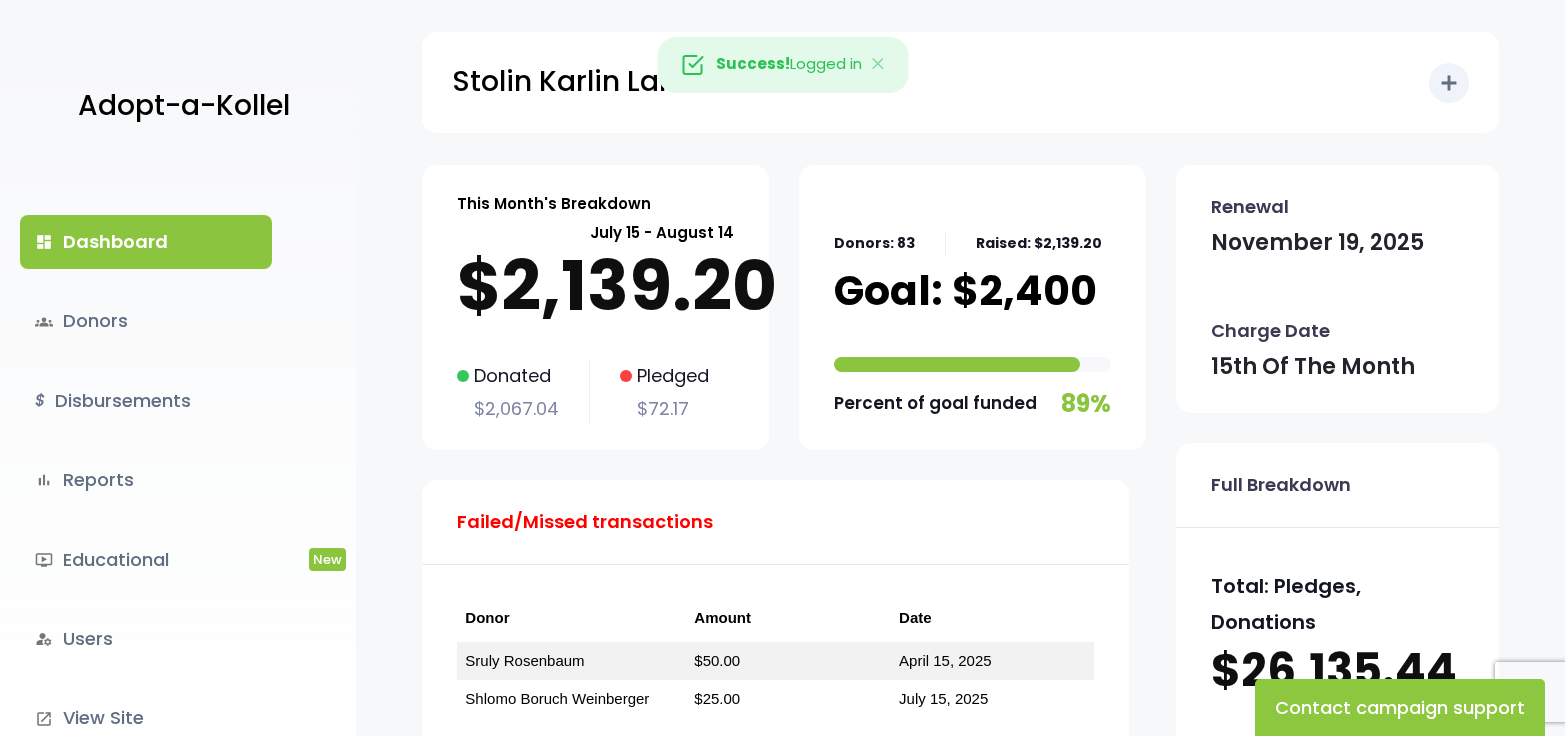scroll, scrollTop: 0, scrollLeft: 0, axis: both 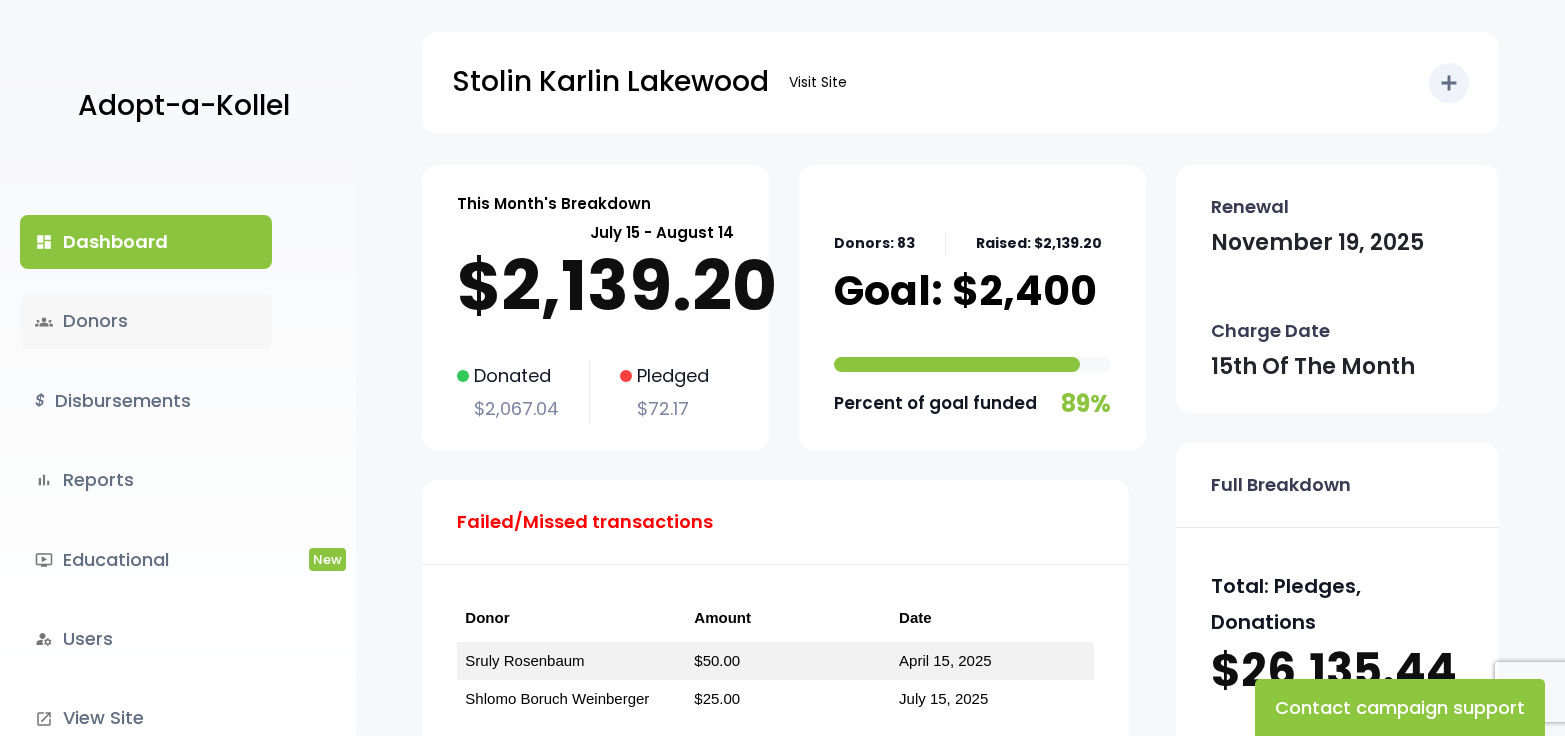 click on "groups Donors" at bounding box center [146, 321] 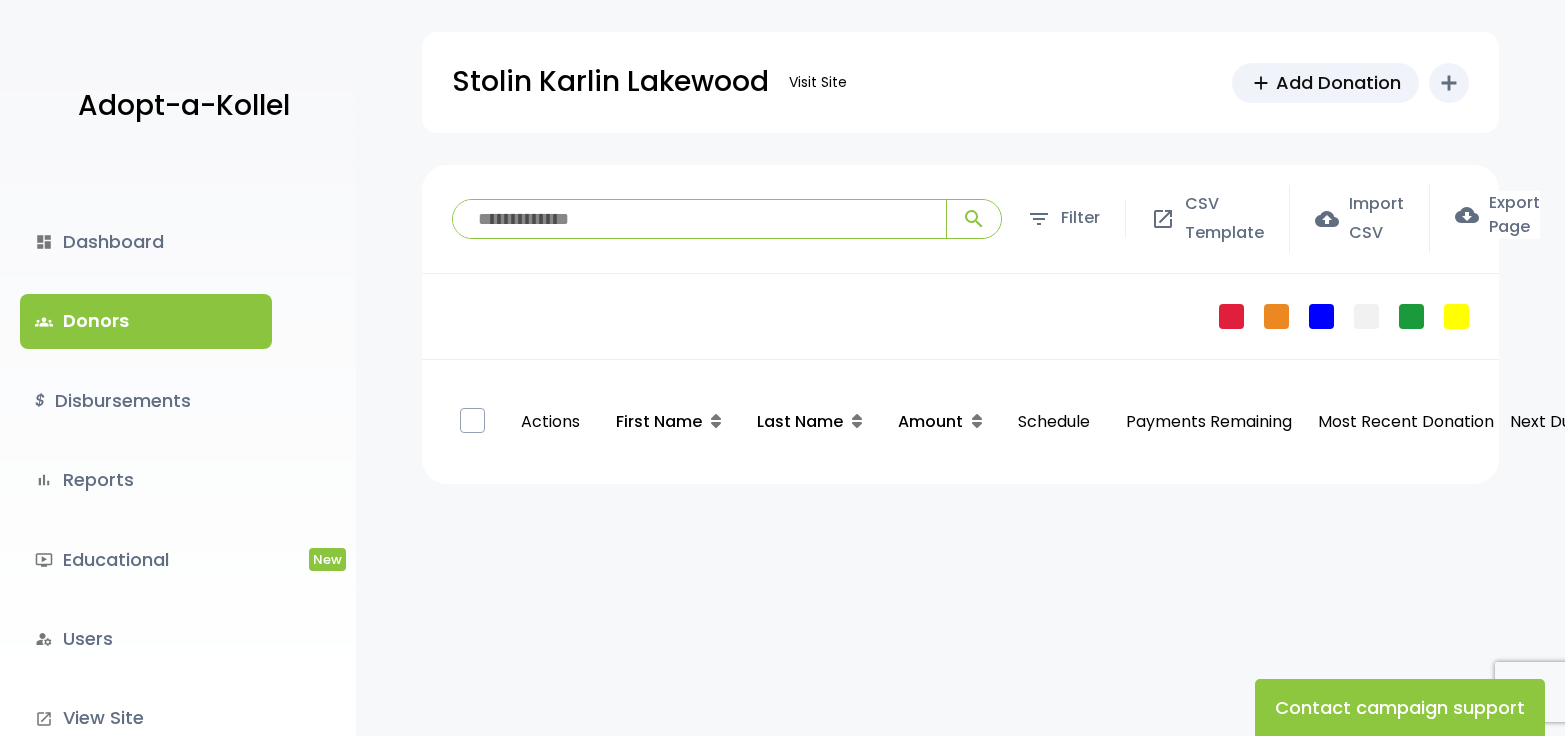 scroll, scrollTop: 0, scrollLeft: 0, axis: both 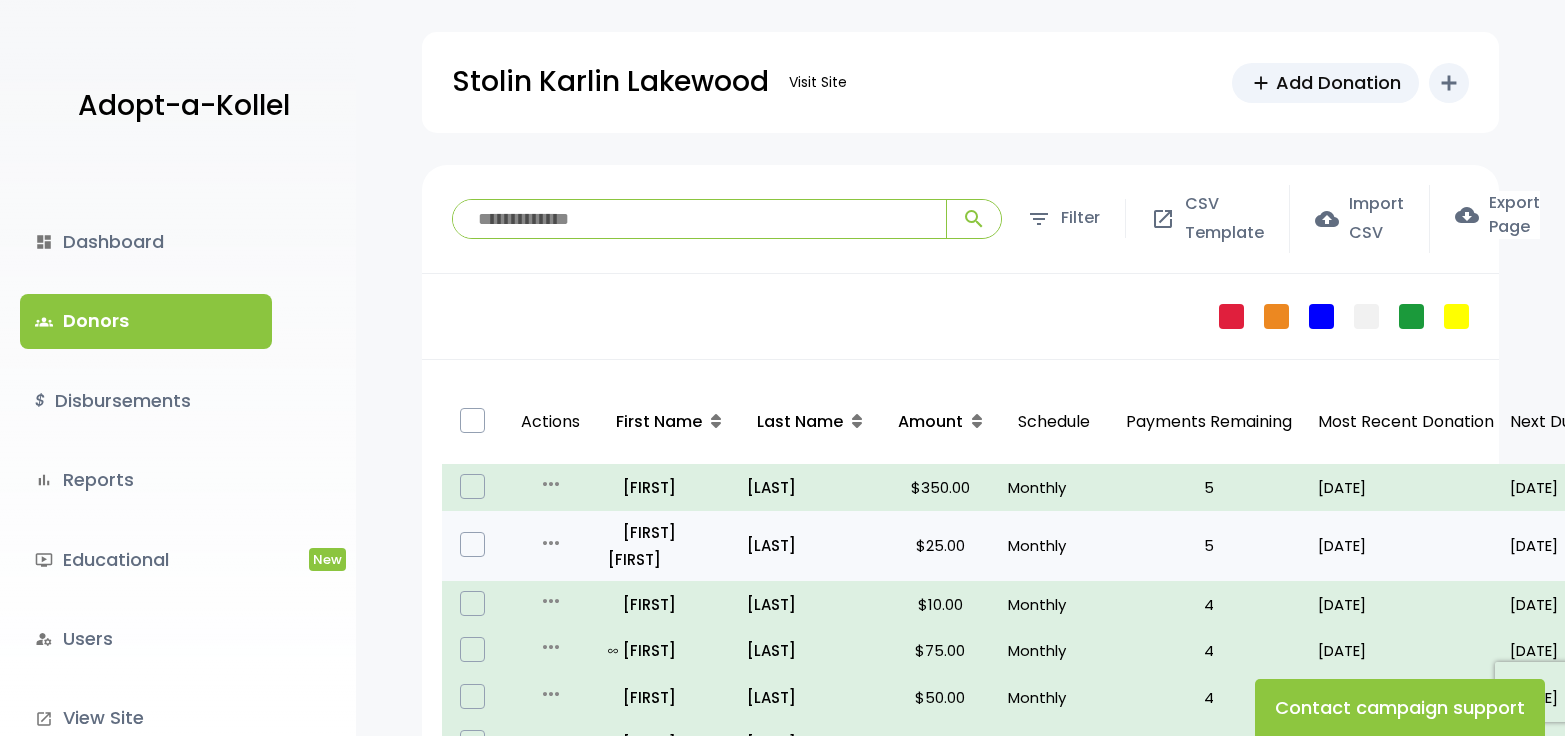 click on "more_horiz" at bounding box center [551, 543] 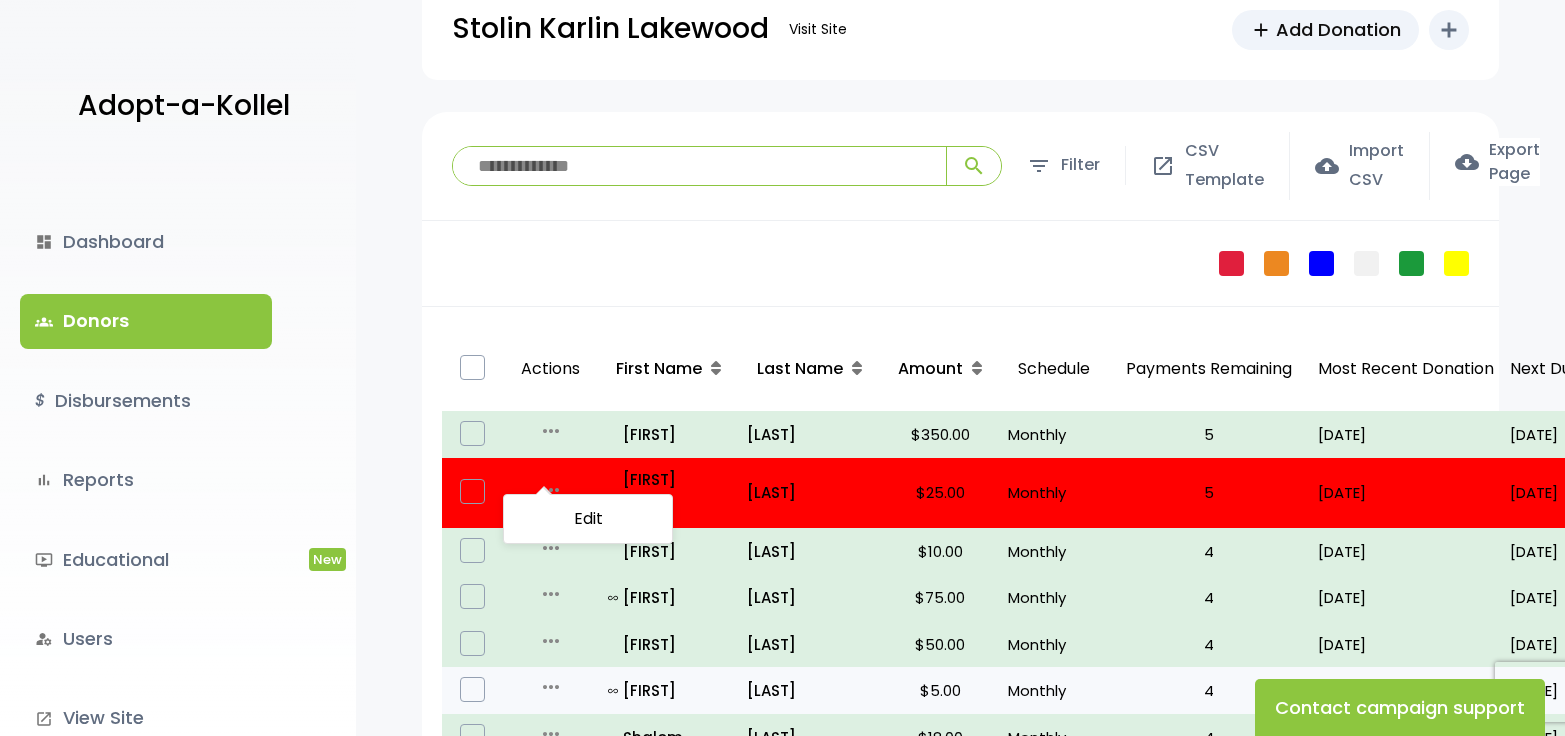 scroll, scrollTop: 200, scrollLeft: 0, axis: vertical 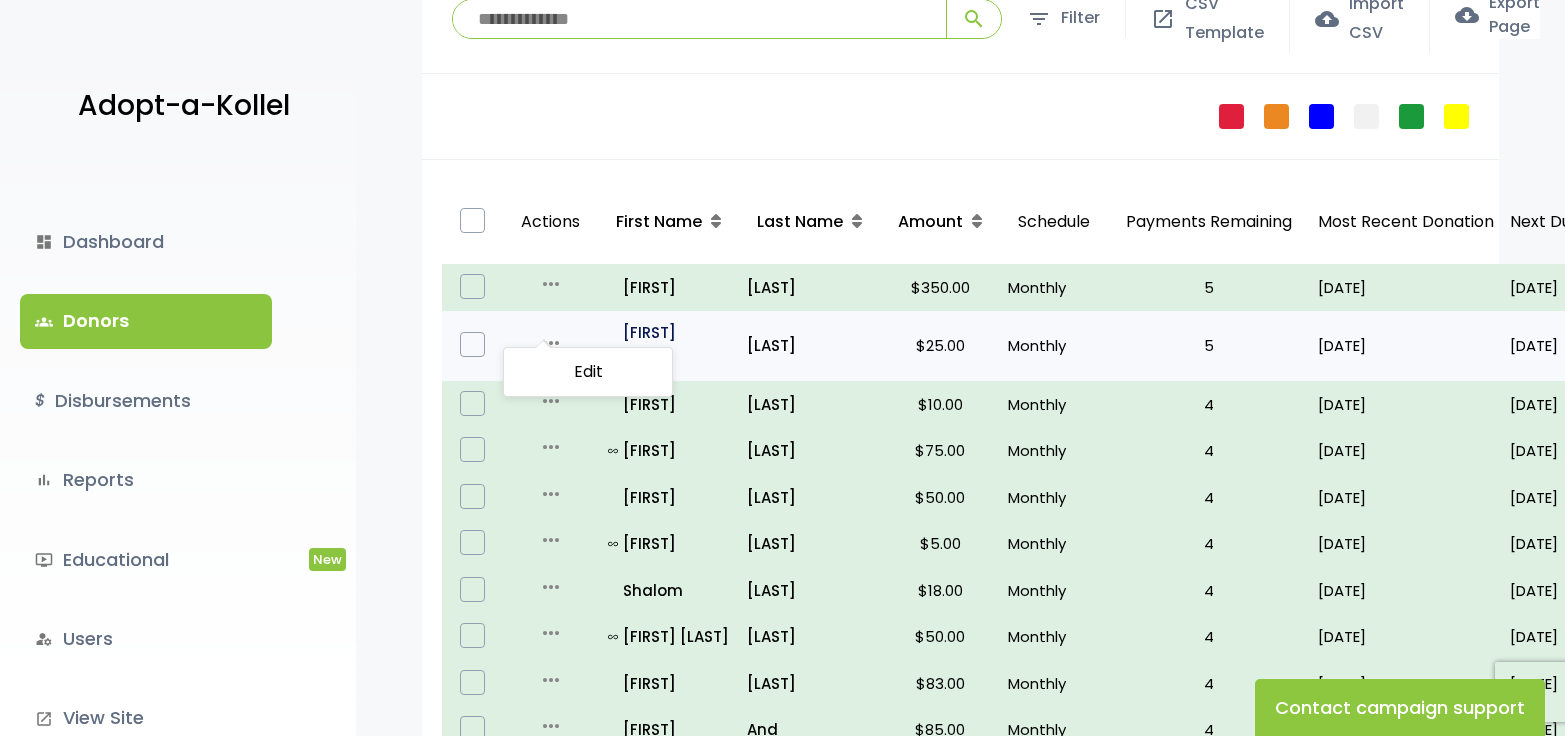 click on "all_inclusive Shlomo Boruch" at bounding box center [669, 346] 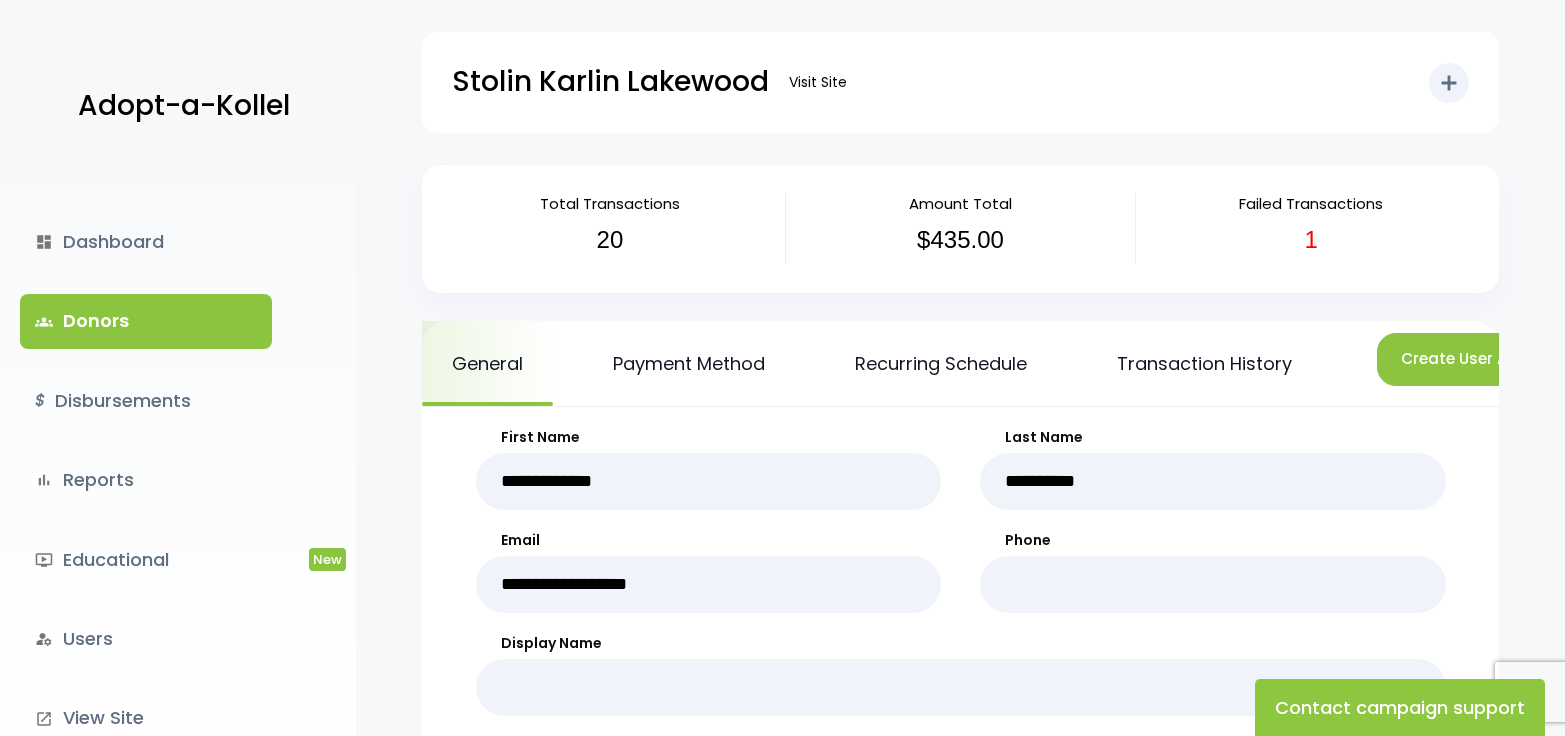 scroll, scrollTop: 0, scrollLeft: 0, axis: both 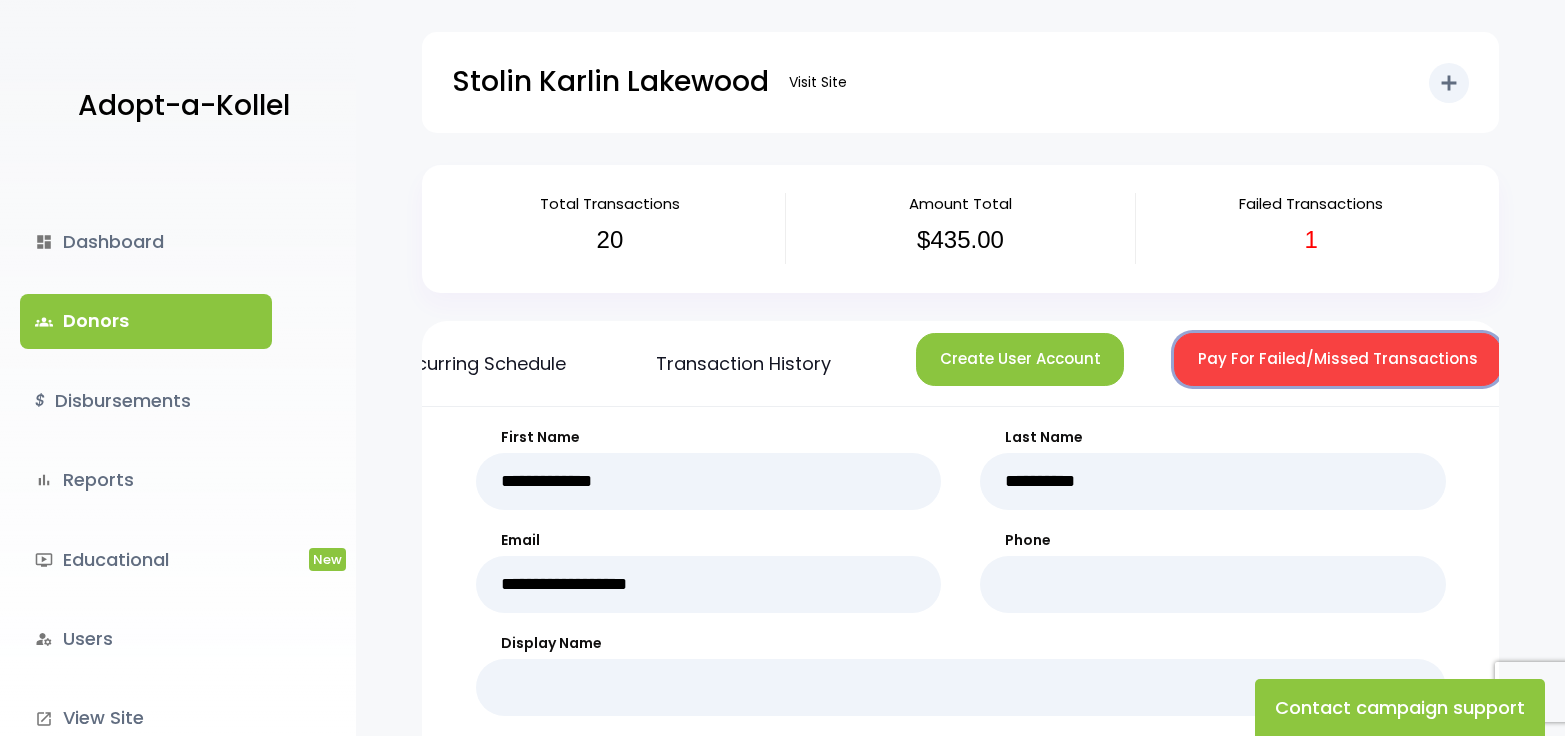 click on "Pay For Failed/Missed Transactions" at bounding box center [1337, 359] 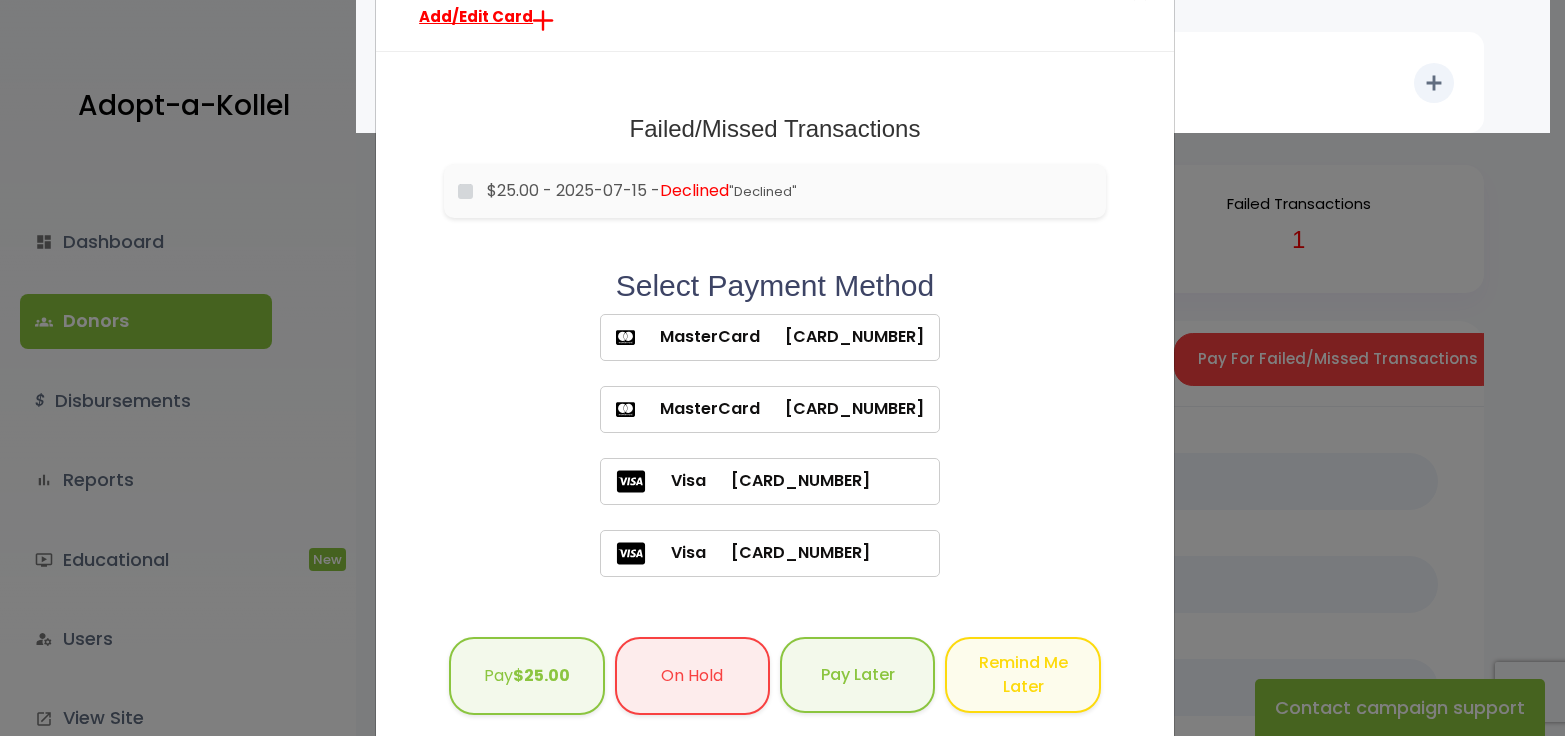 scroll, scrollTop: 24, scrollLeft: 0, axis: vertical 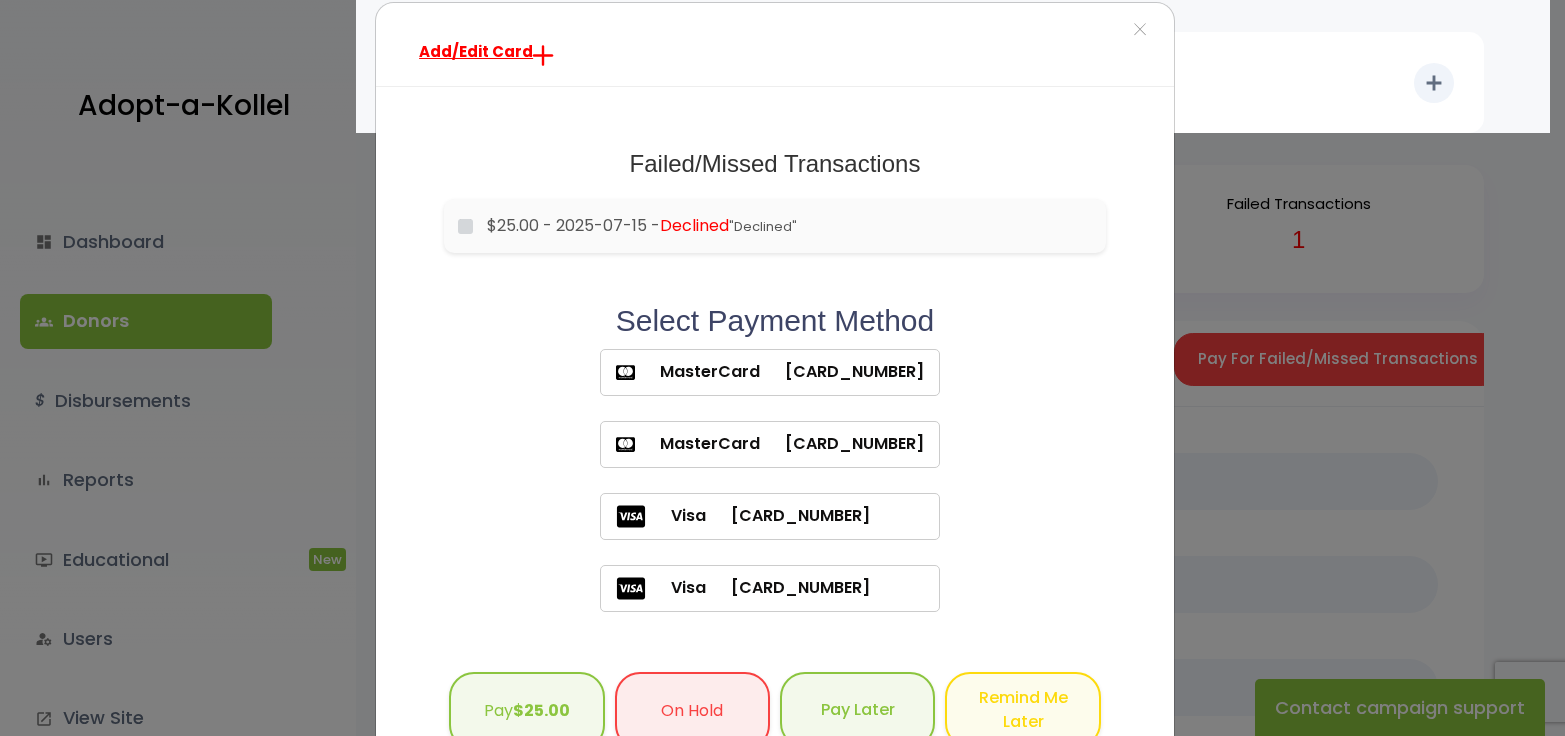 click on "Add/Edit Card
×
Failed/Missed Transactions
would you like to pay for these transactions that you missed when the schedule was inactive?
$25.00 - 2025-07-15 -   Declined  "Declined"
Select Payment Method
MasterCard 5xxxxxxxxxxx8068 Visa" at bounding box center [782, 368] 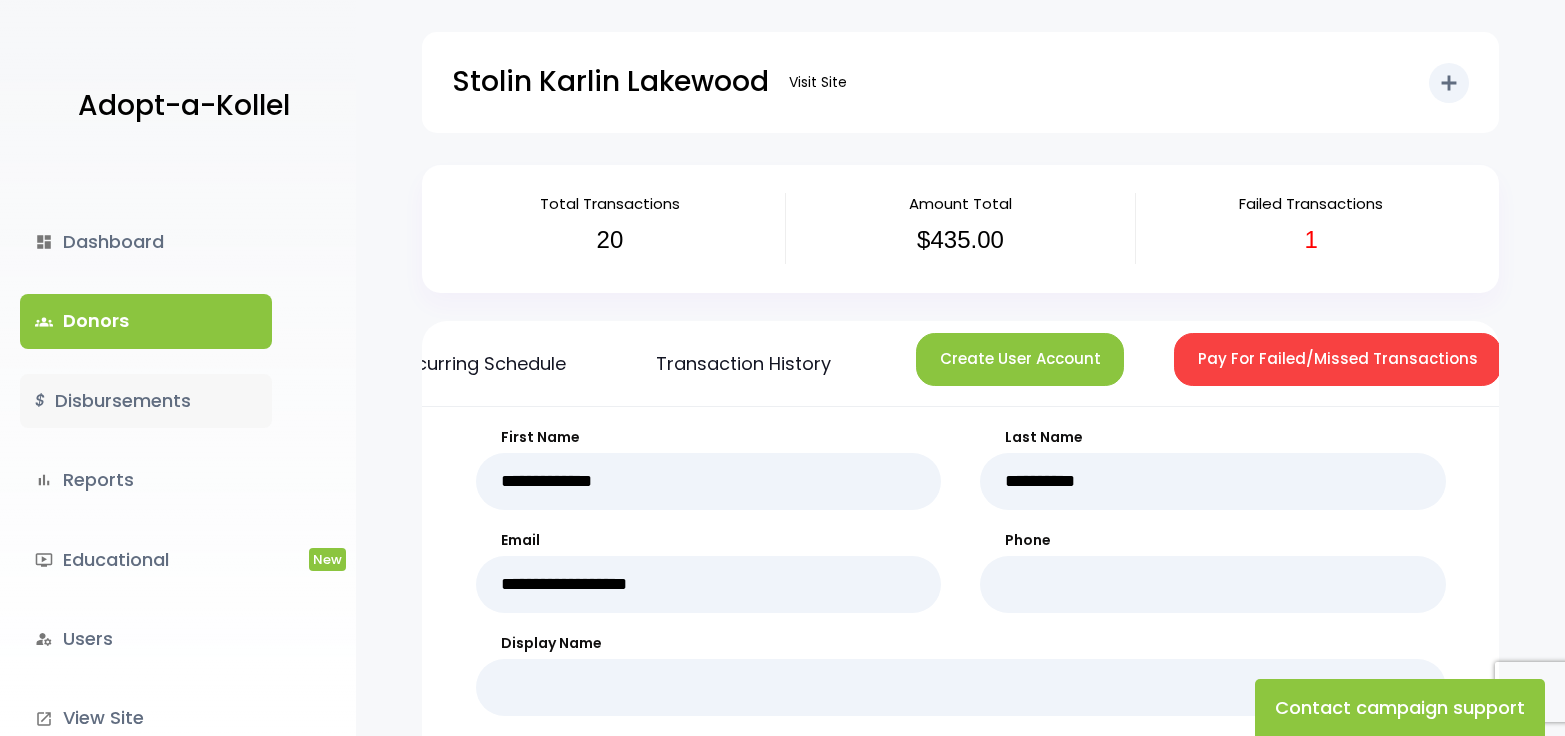 click on "$ Disbursements" at bounding box center [146, 401] 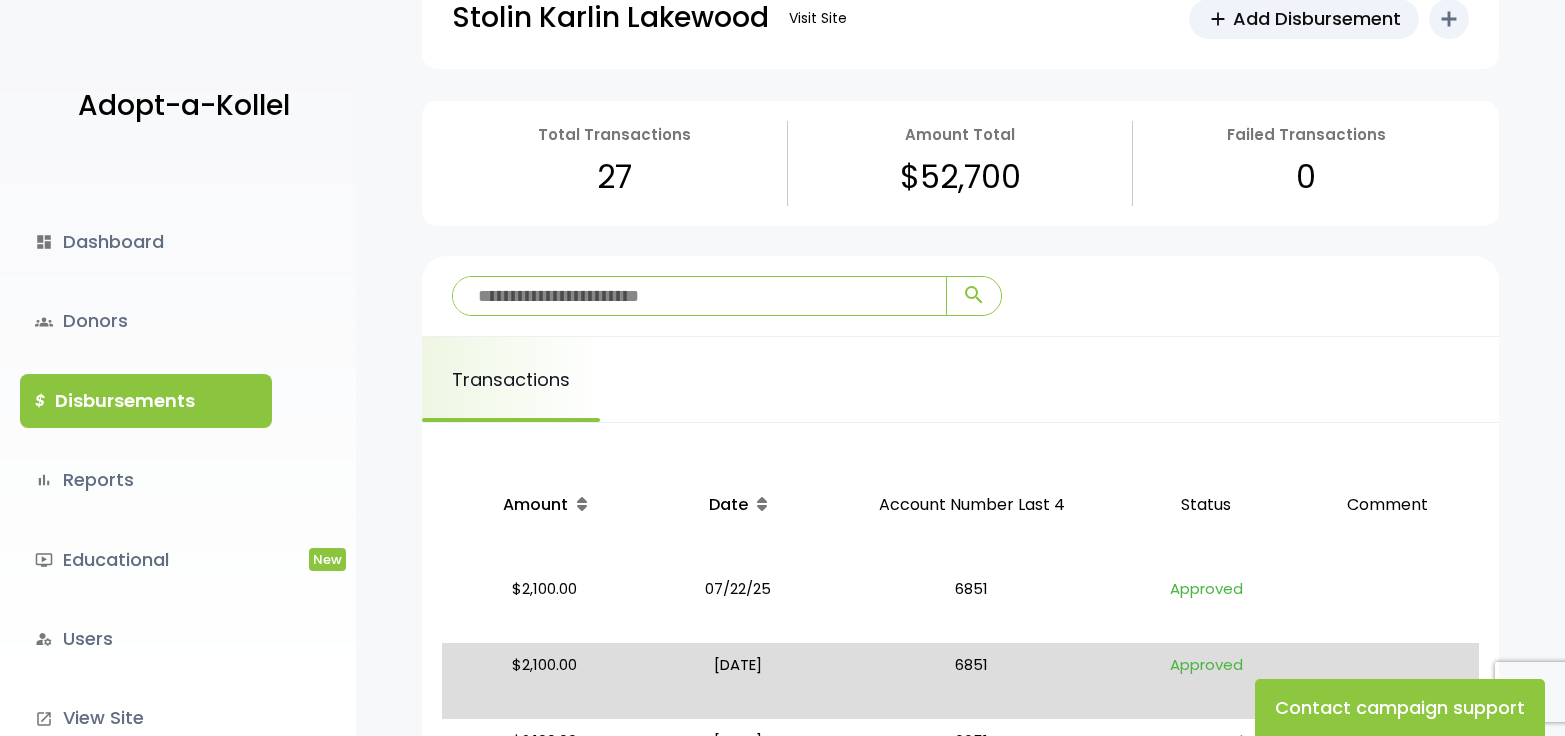 scroll, scrollTop: 100, scrollLeft: 0, axis: vertical 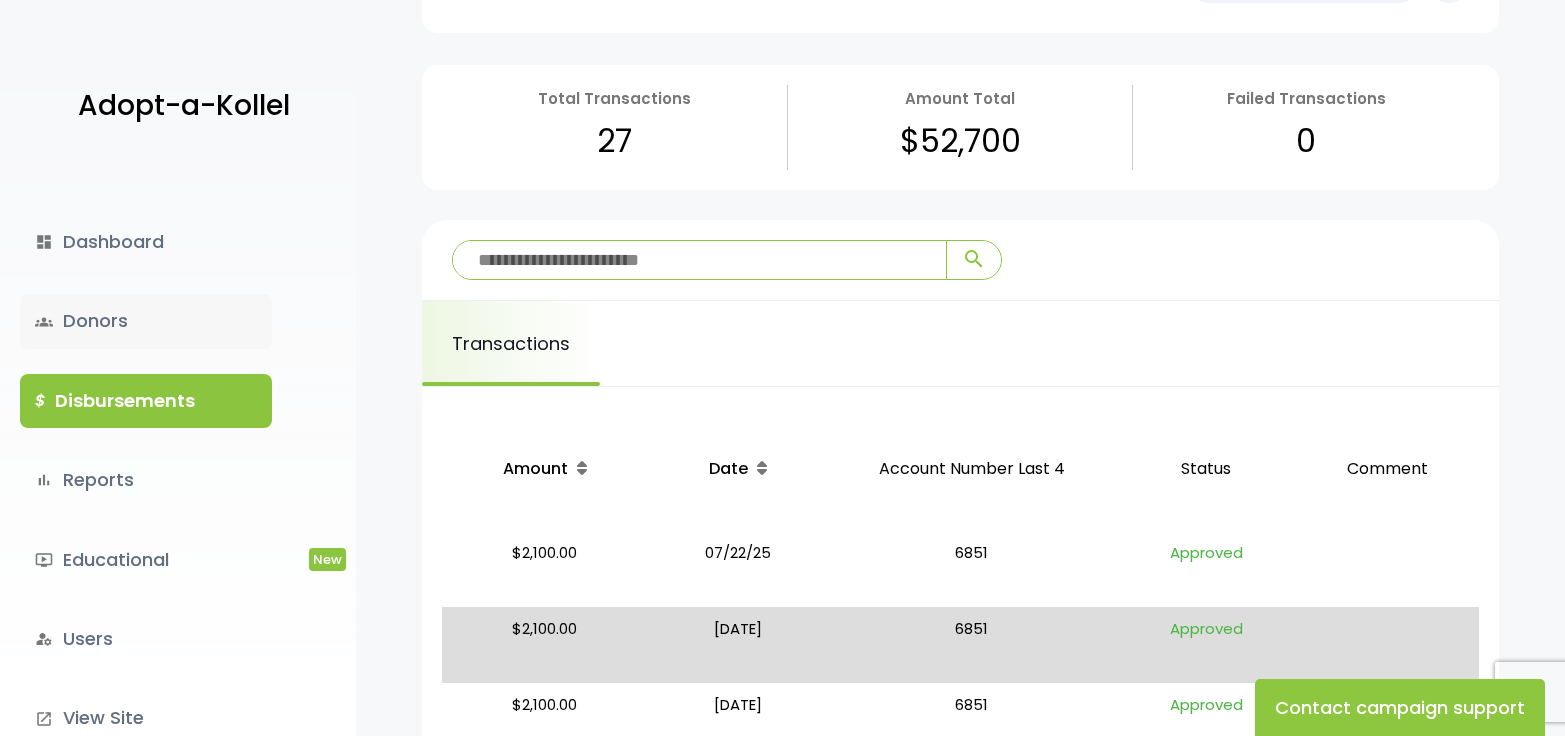 click on "groups Donors" at bounding box center (146, 321) 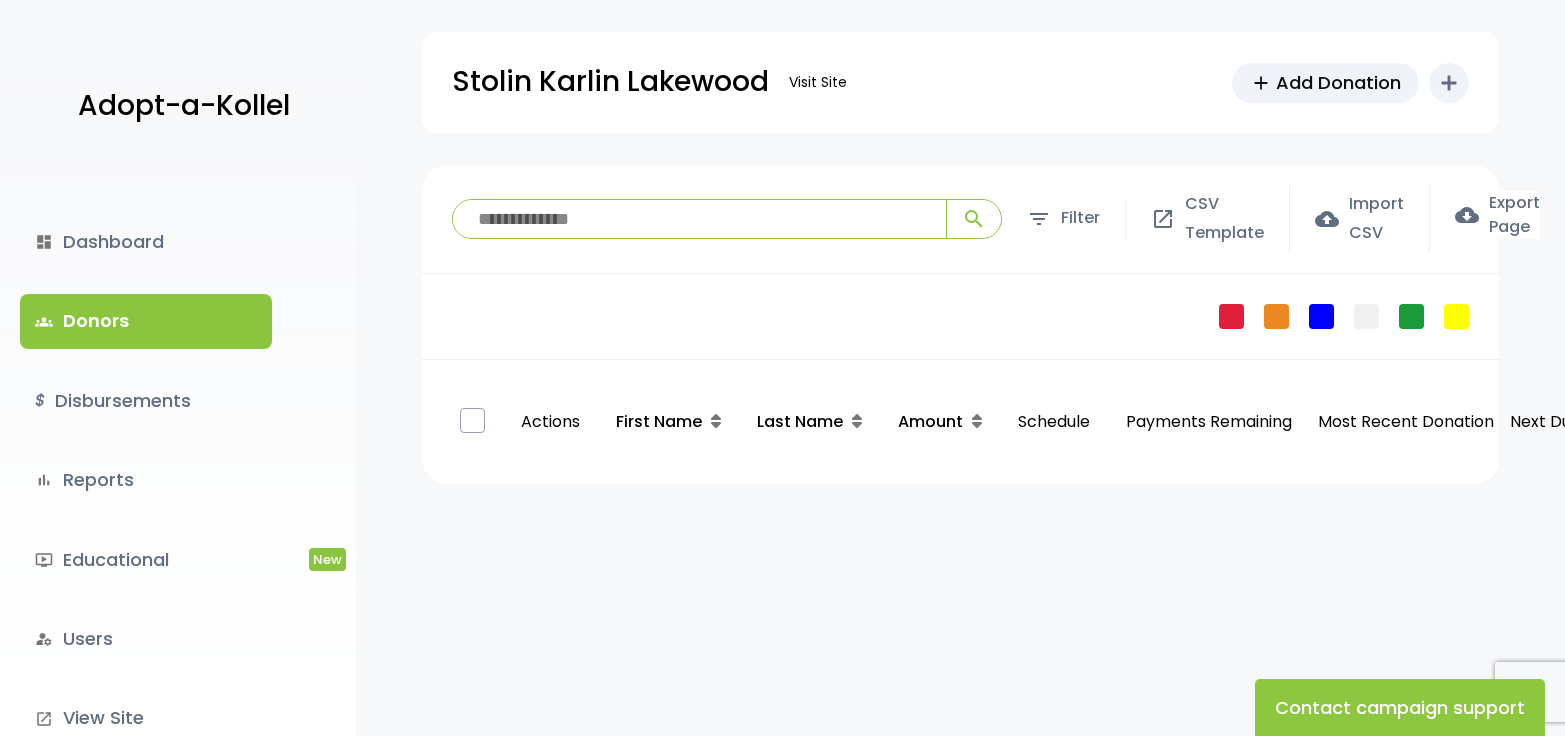 scroll, scrollTop: 0, scrollLeft: 0, axis: both 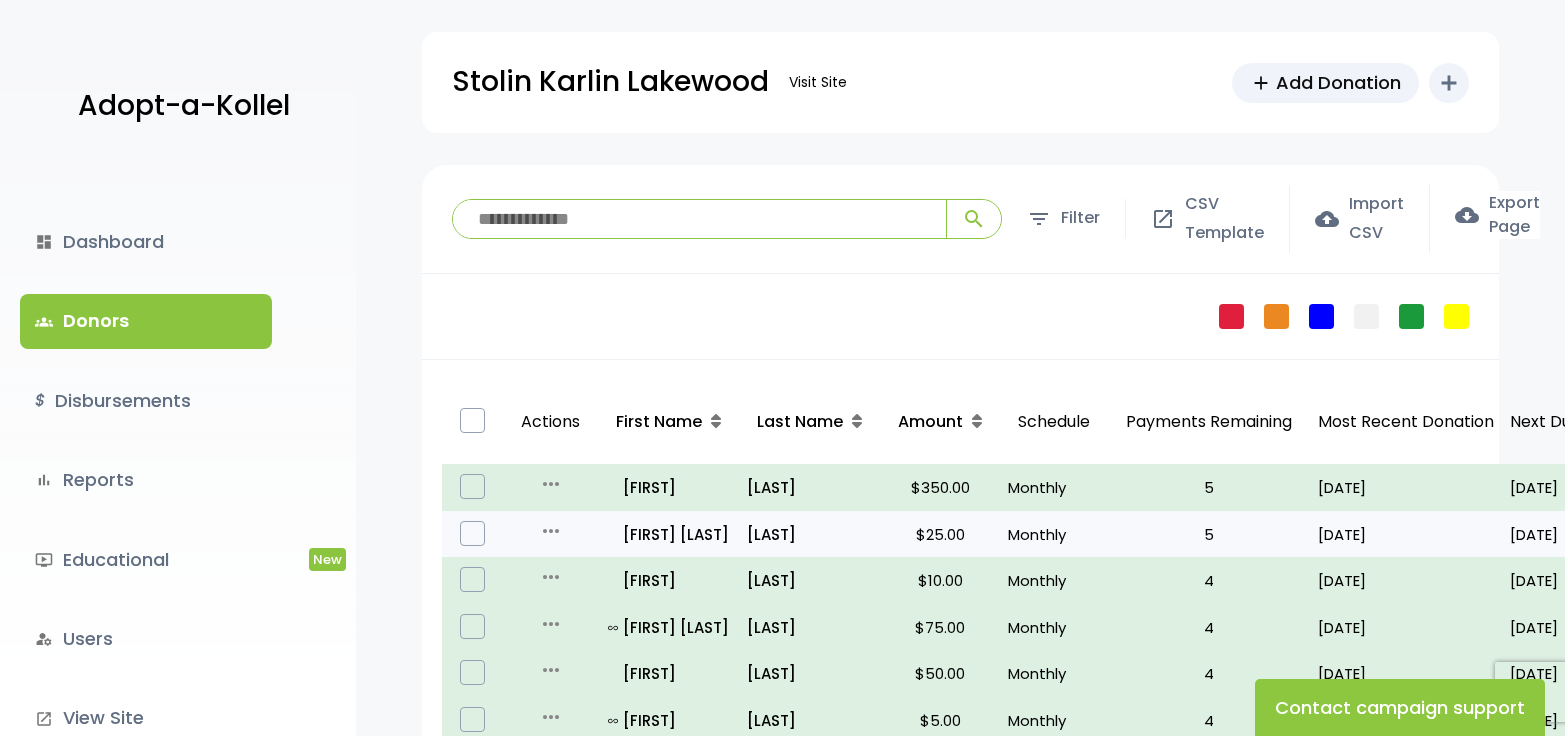 click on "more_horiz" at bounding box center (551, 531) 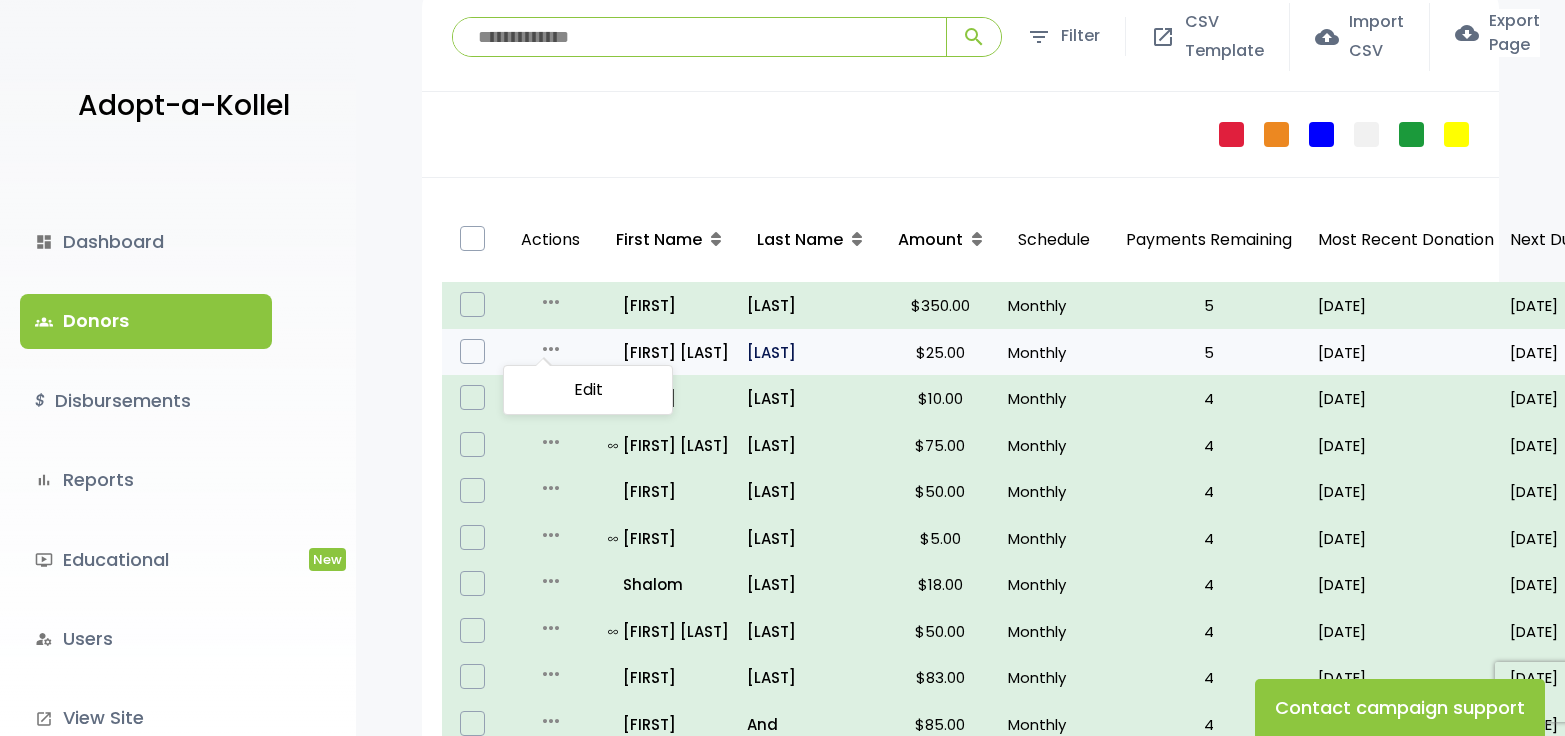scroll, scrollTop: 200, scrollLeft: 0, axis: vertical 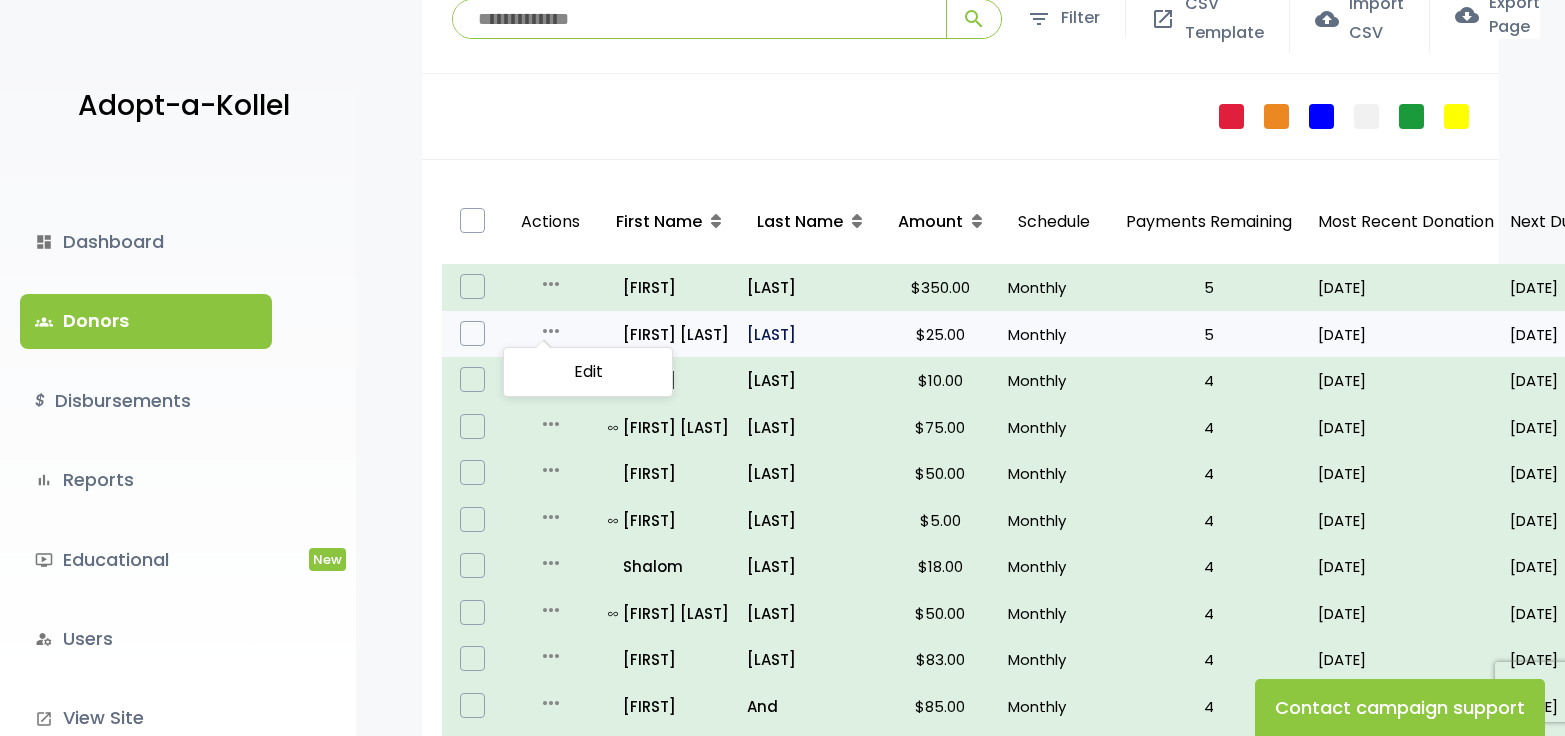 click on "[LAST]" at bounding box center [809, 334] 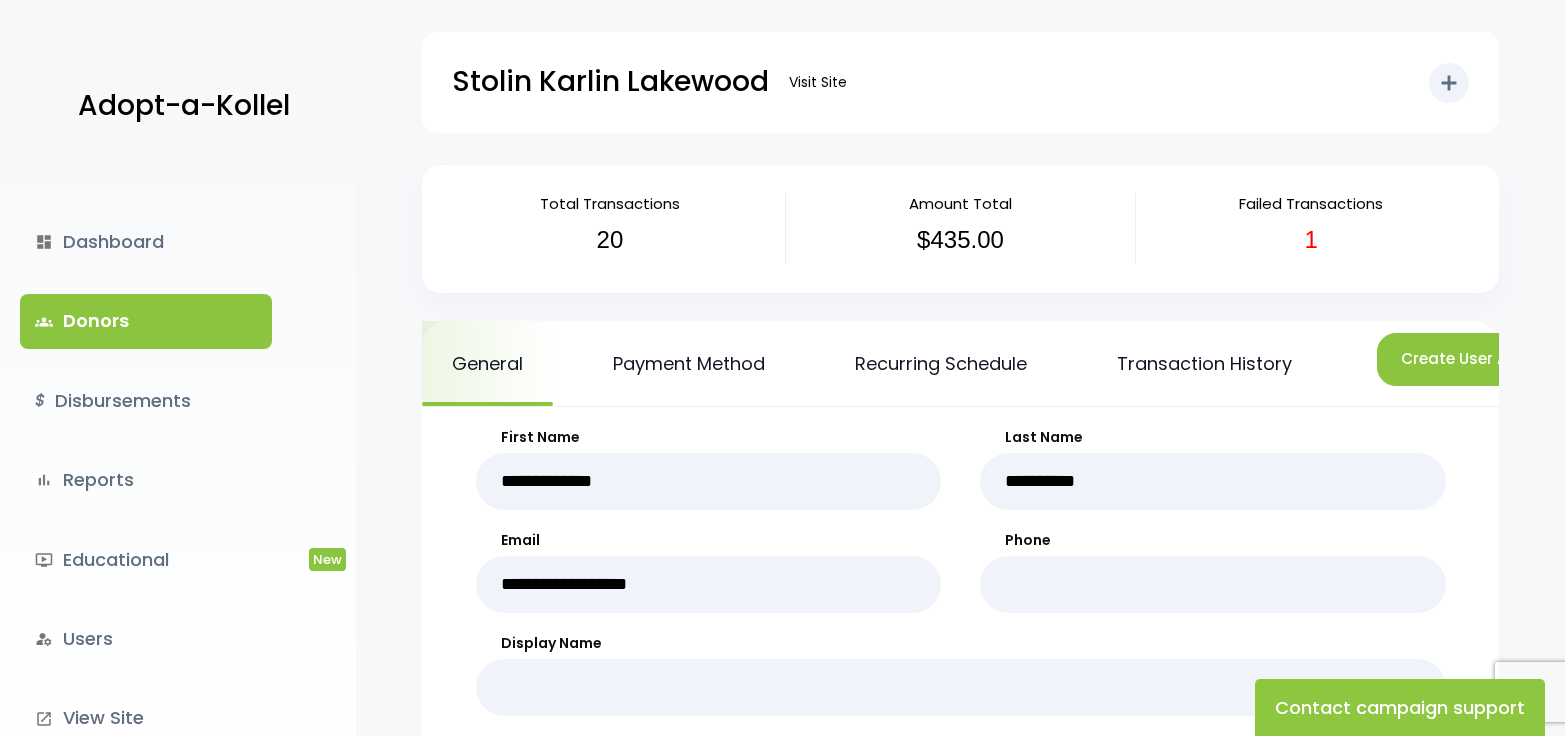 scroll, scrollTop: 0, scrollLeft: 0, axis: both 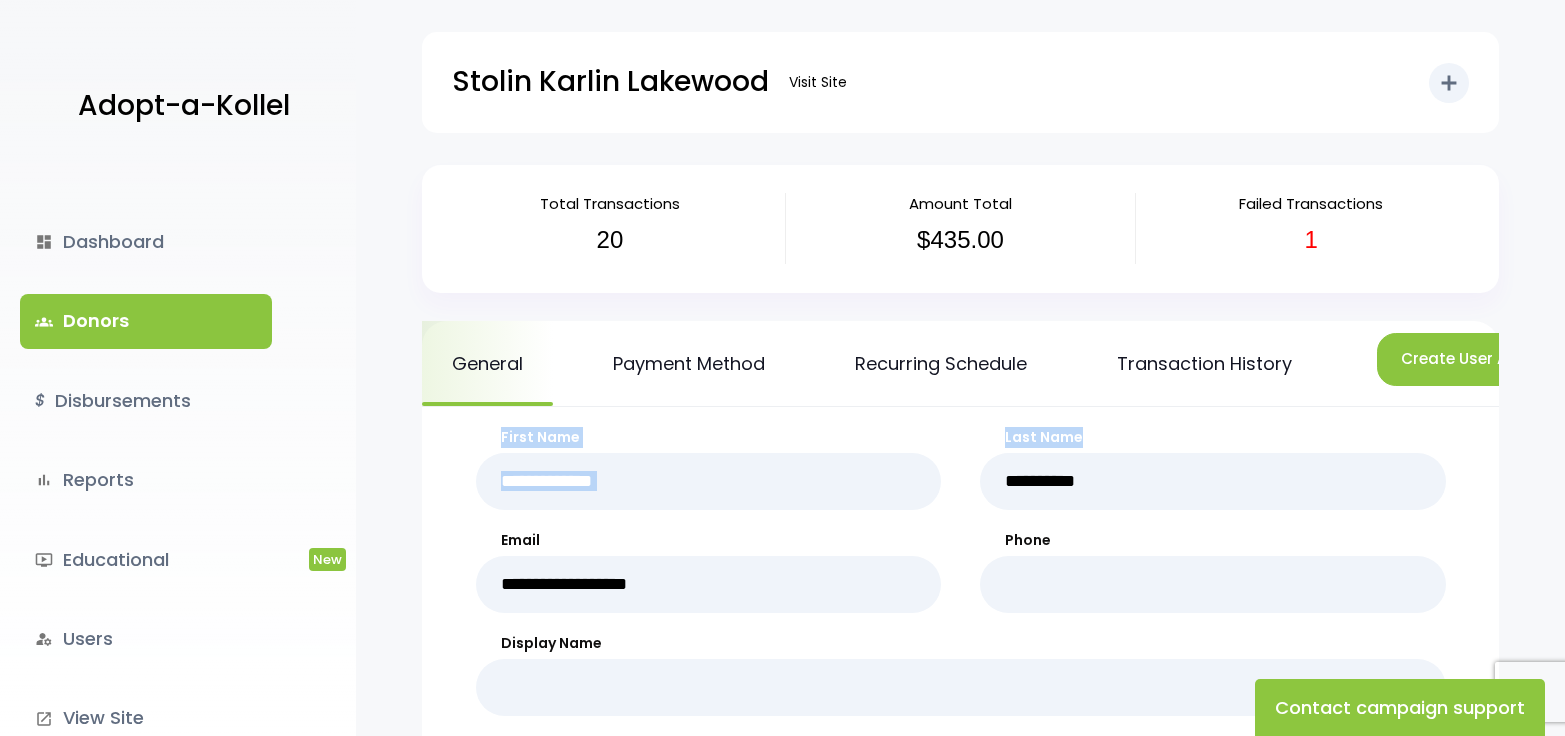 drag, startPoint x: 1134, startPoint y: 429, endPoint x: 1353, endPoint y: 414, distance: 219.51309 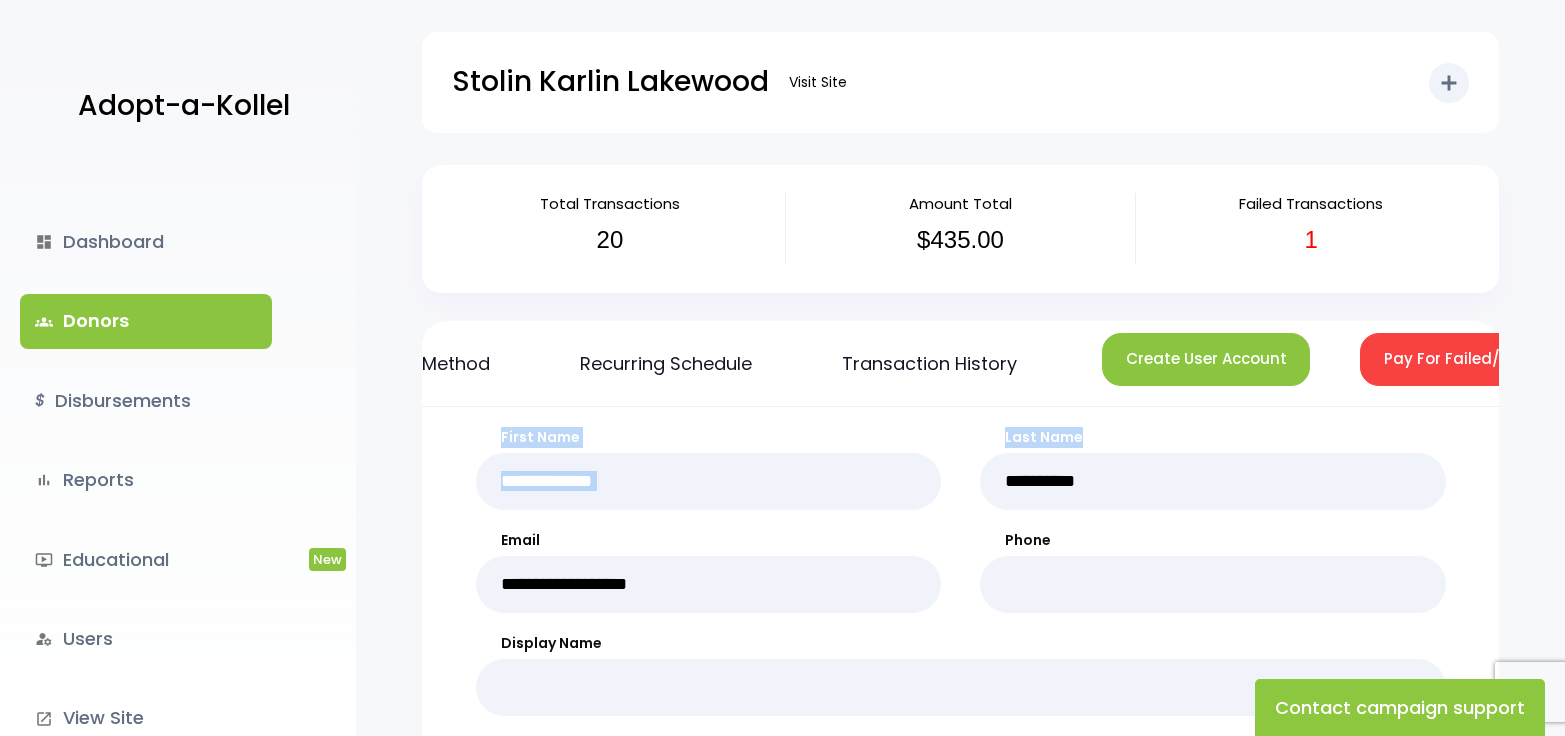 scroll, scrollTop: 0, scrollLeft: 327, axis: horizontal 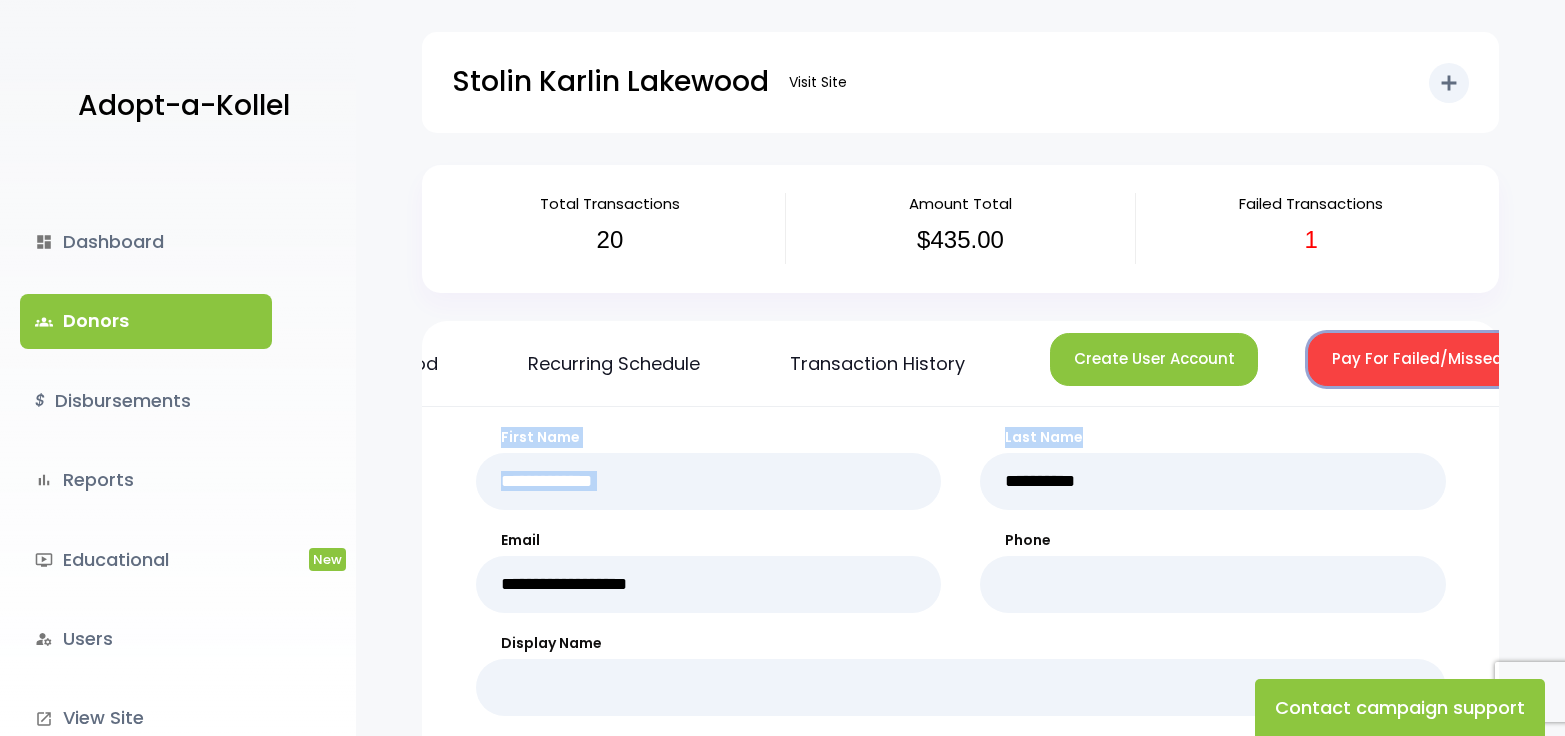 click on "Pay For Failed/Missed Transactions" at bounding box center (1471, 359) 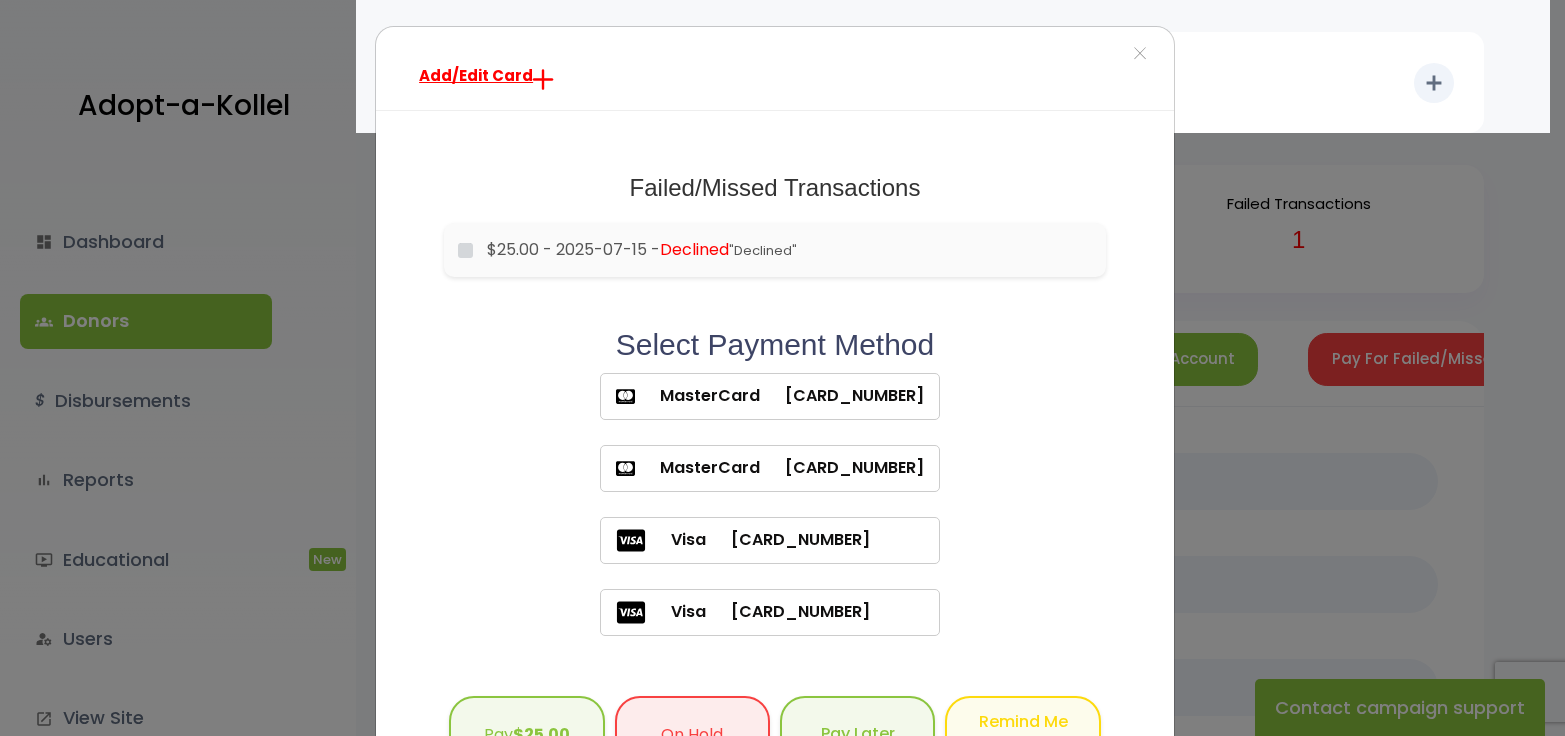 click on "[CREDIT CARD]" at bounding box center (842, 396) 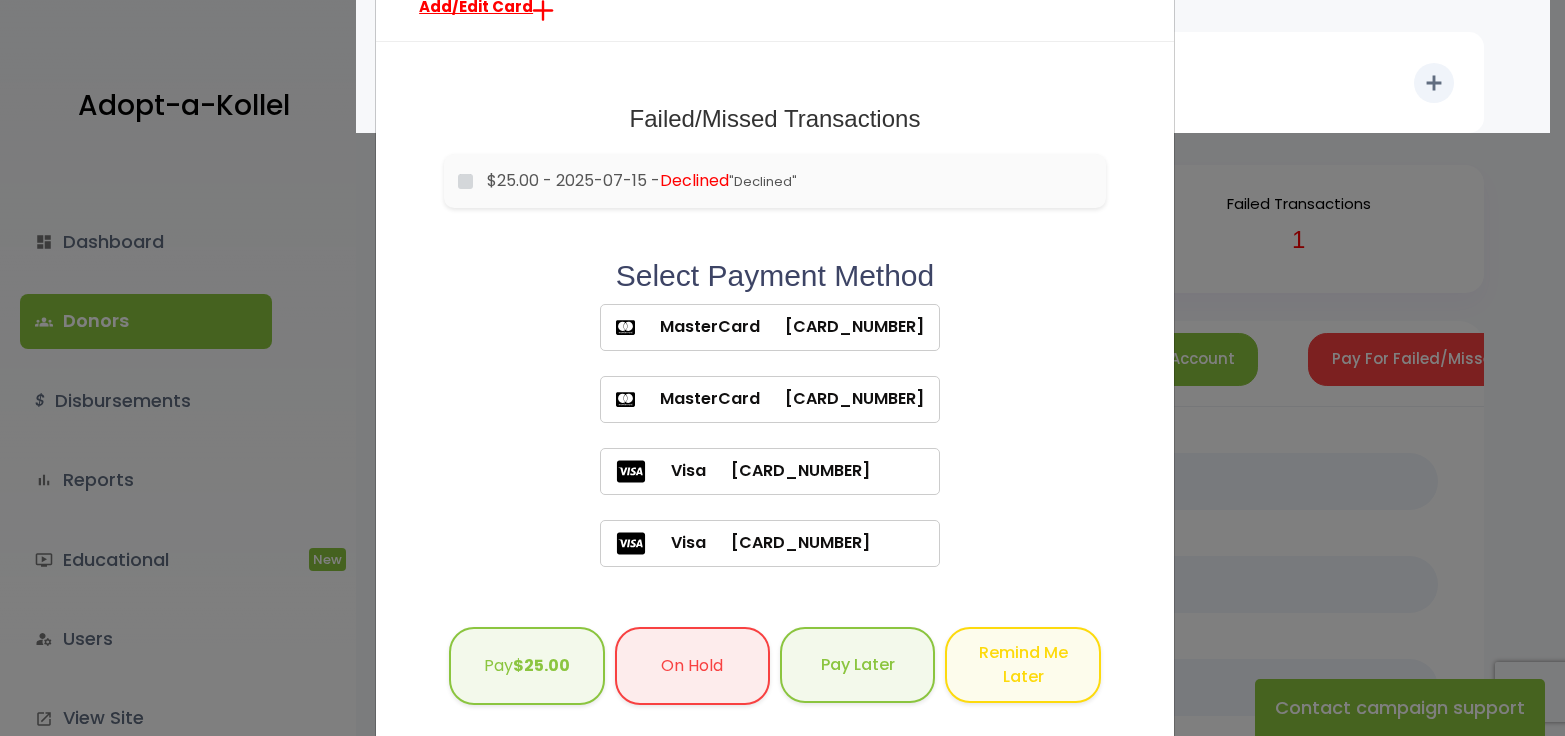 scroll, scrollTop: 124, scrollLeft: 0, axis: vertical 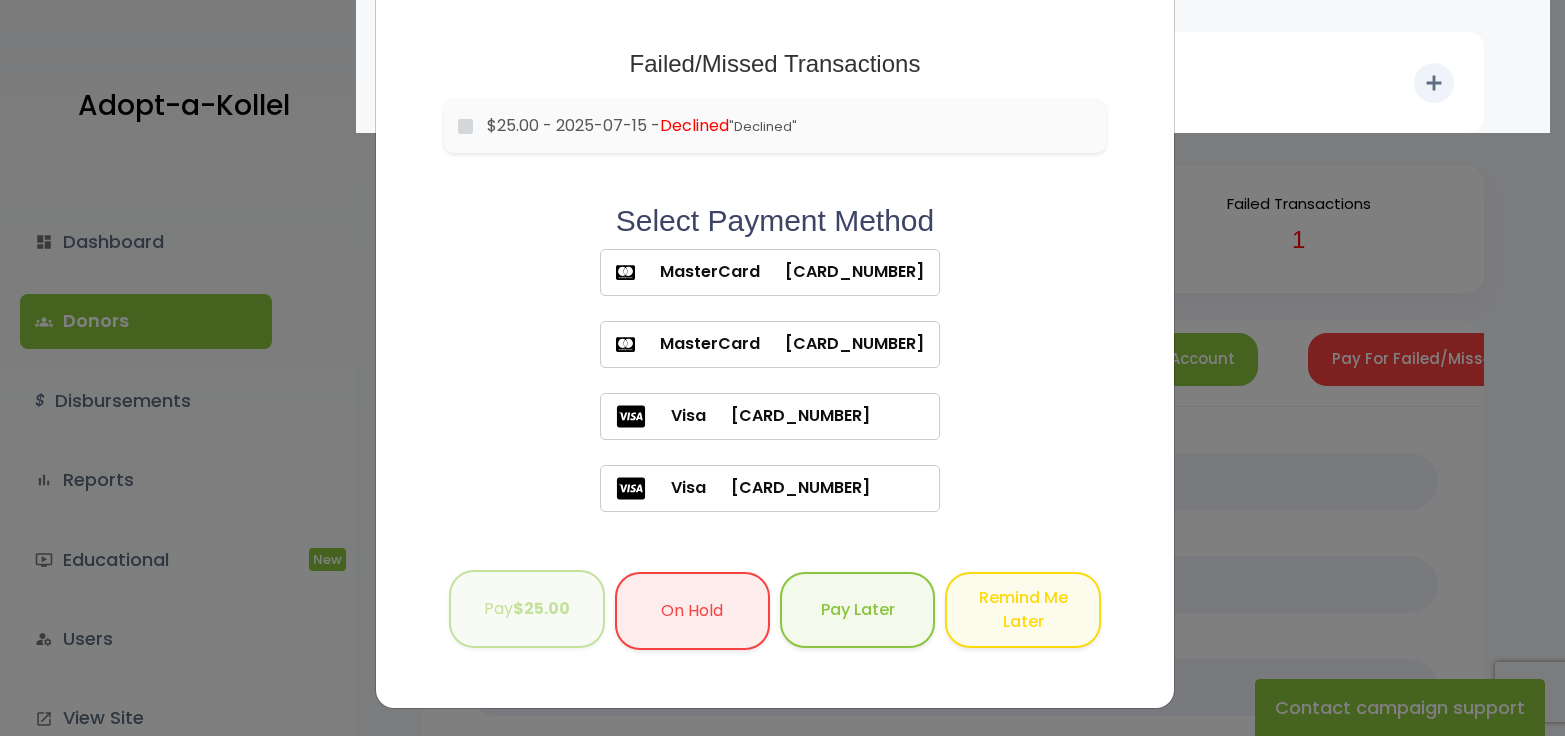 click on "$25.00" at bounding box center (541, 608) 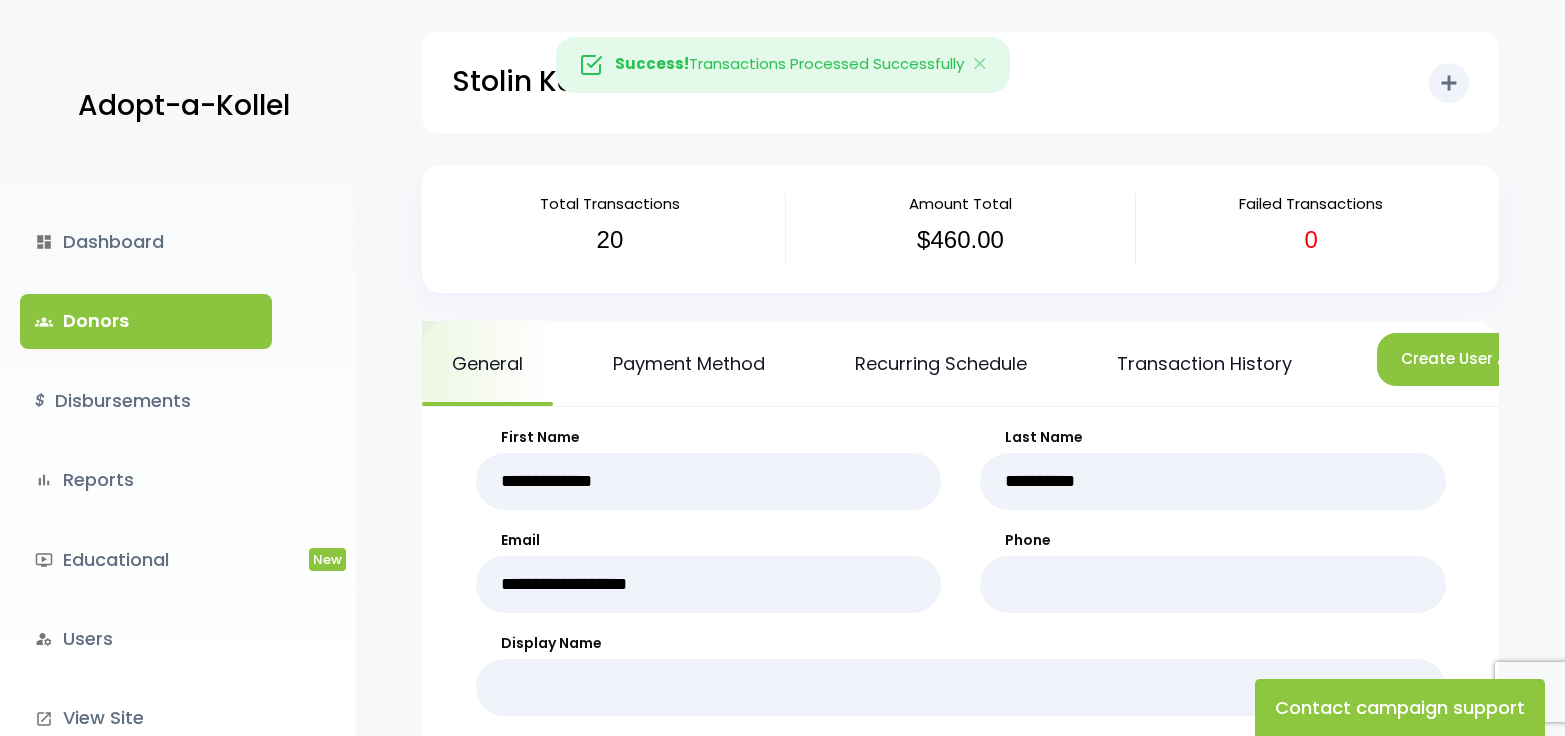 scroll, scrollTop: 0, scrollLeft: 0, axis: both 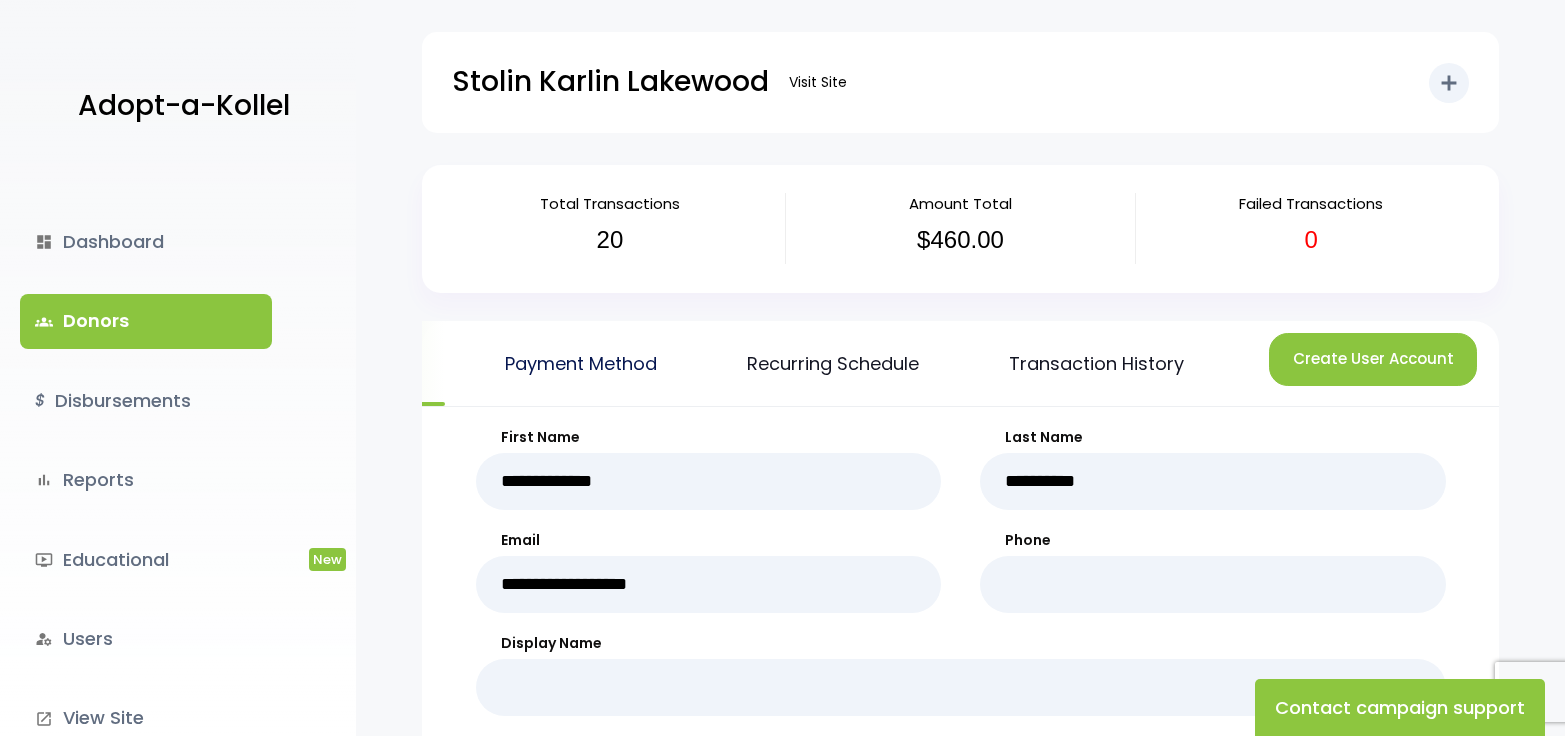 click on "Payment Method" at bounding box center (581, 363) 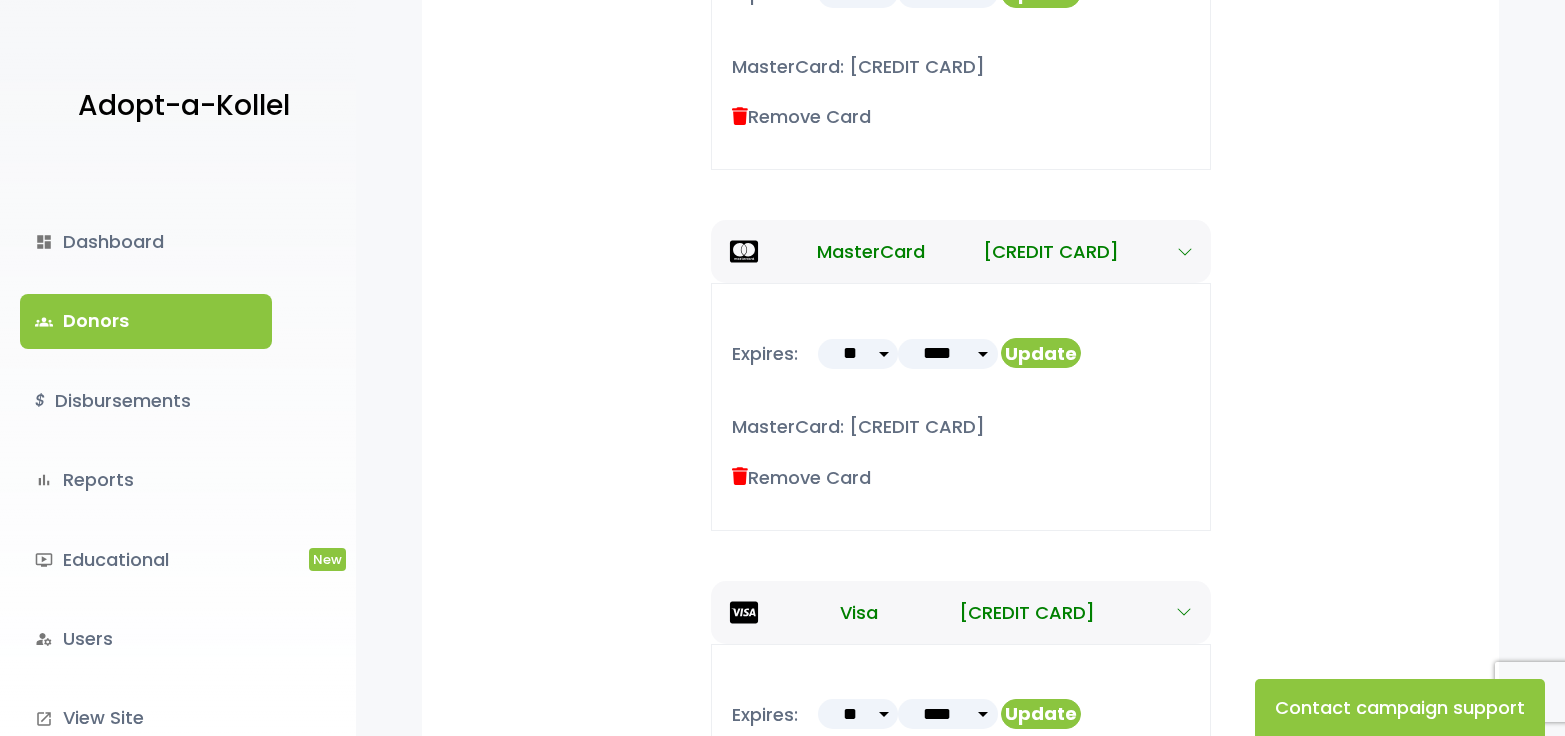 scroll, scrollTop: 700, scrollLeft: 0, axis: vertical 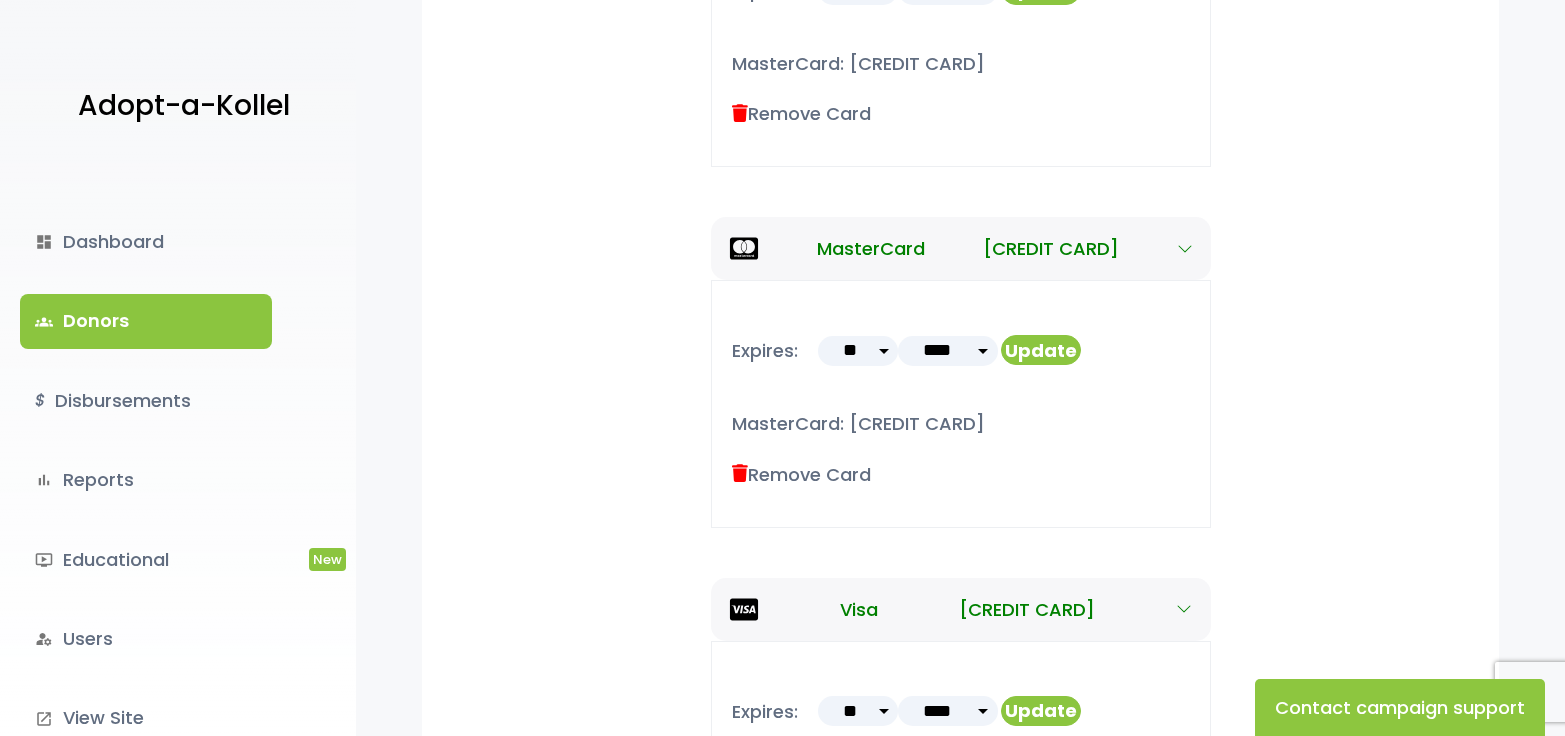 click on "Remove Card" at bounding box center (801, 474) 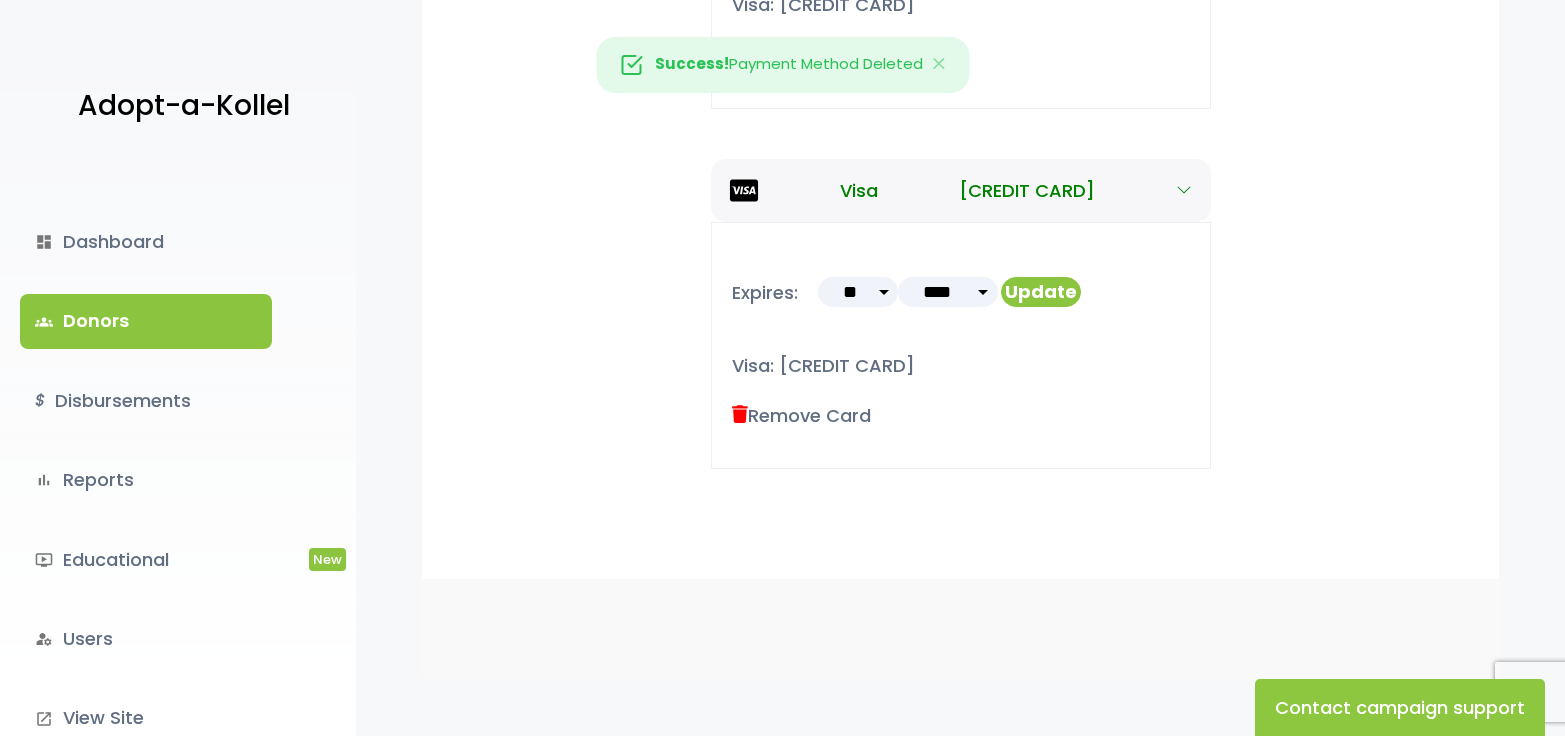 scroll, scrollTop: 1130, scrollLeft: 0, axis: vertical 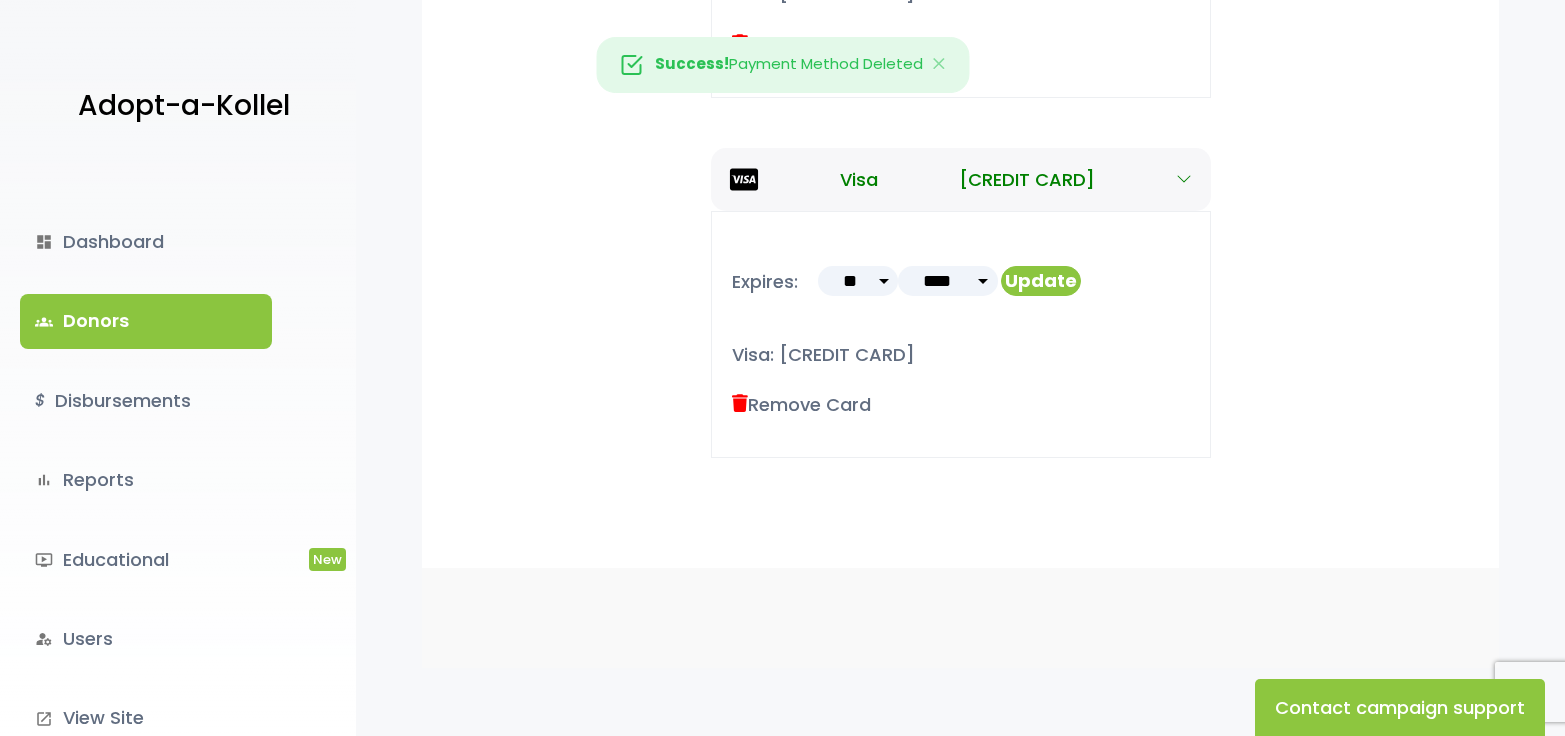 click at bounding box center (740, 404) 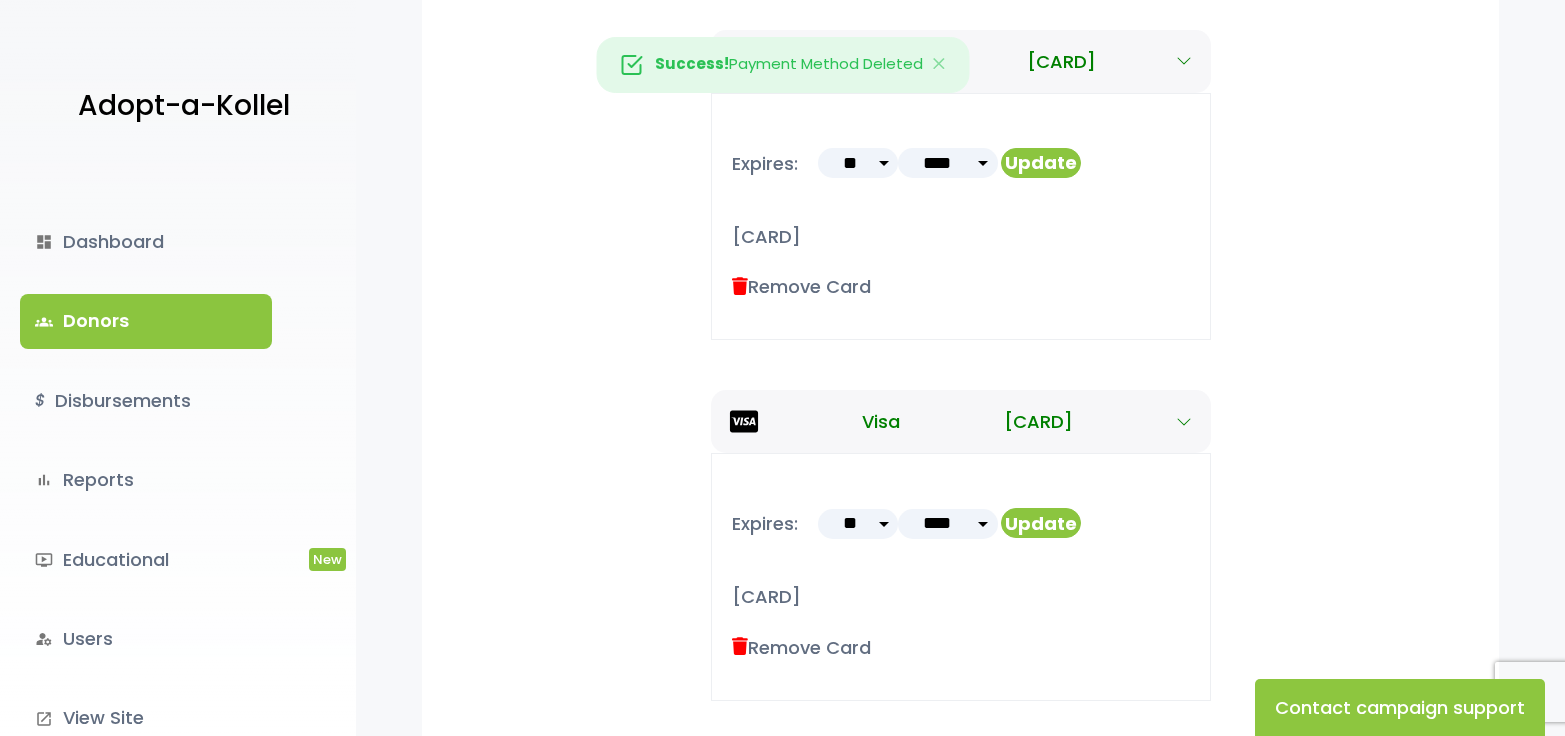 scroll, scrollTop: 551, scrollLeft: 0, axis: vertical 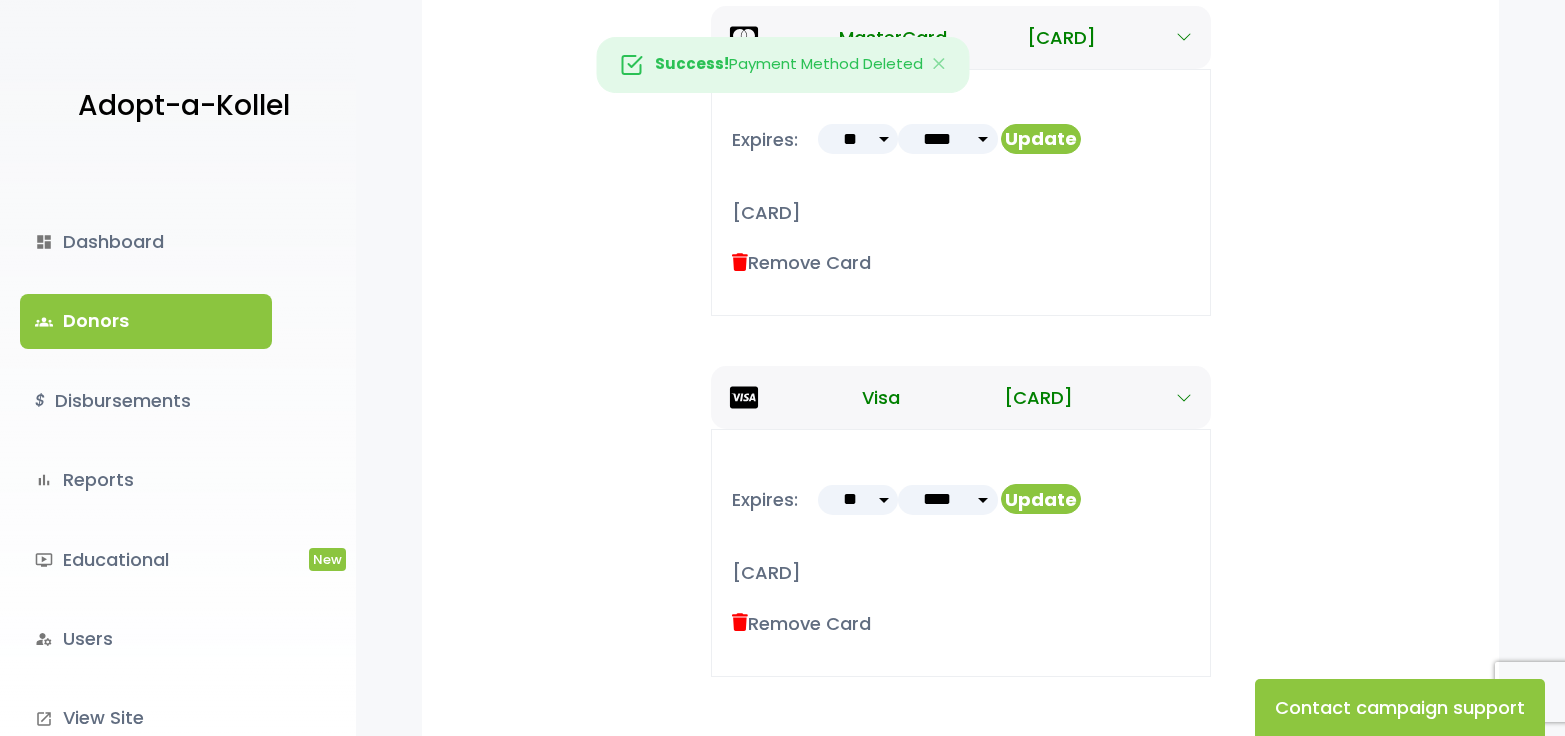 click at bounding box center [740, 623] 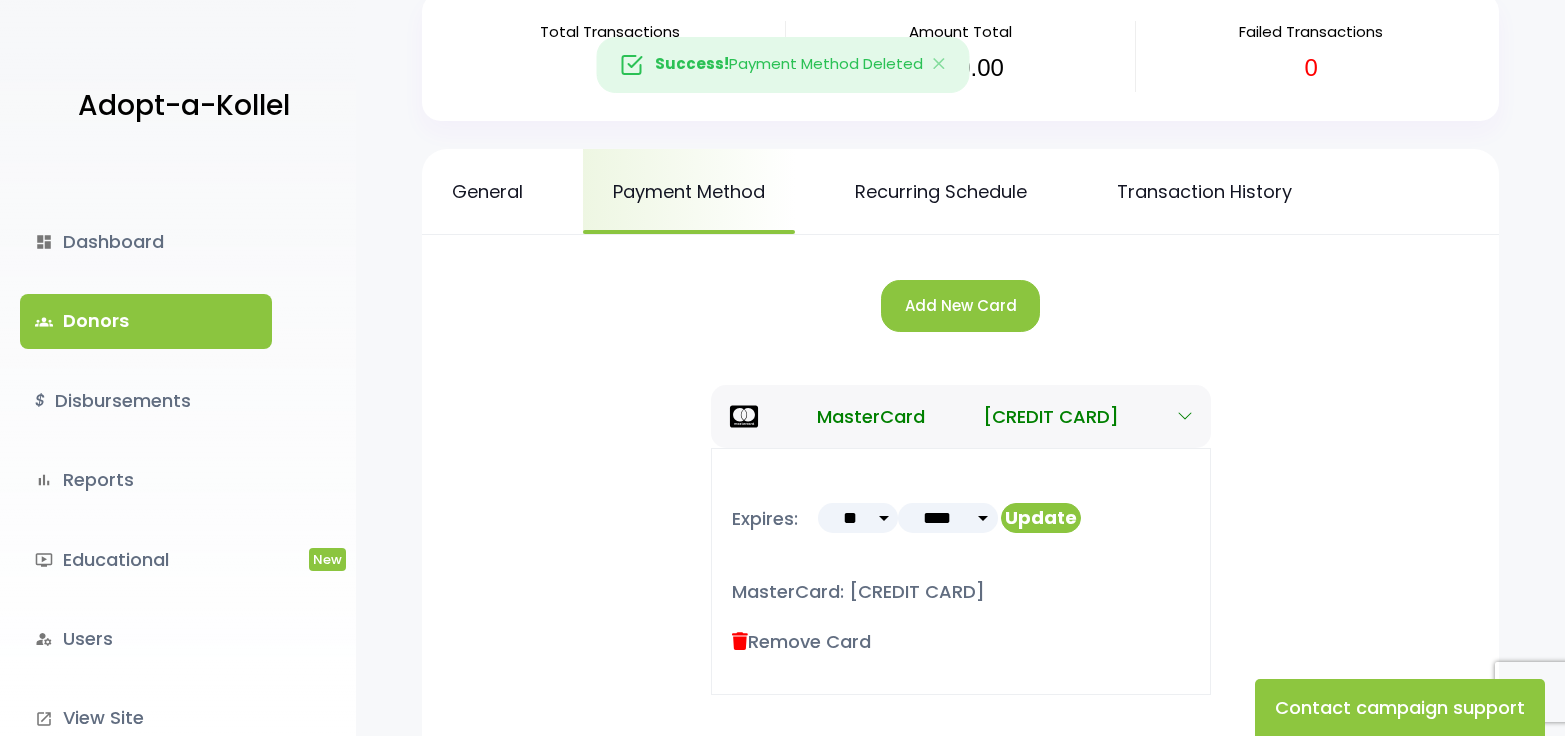 scroll, scrollTop: 171, scrollLeft: 0, axis: vertical 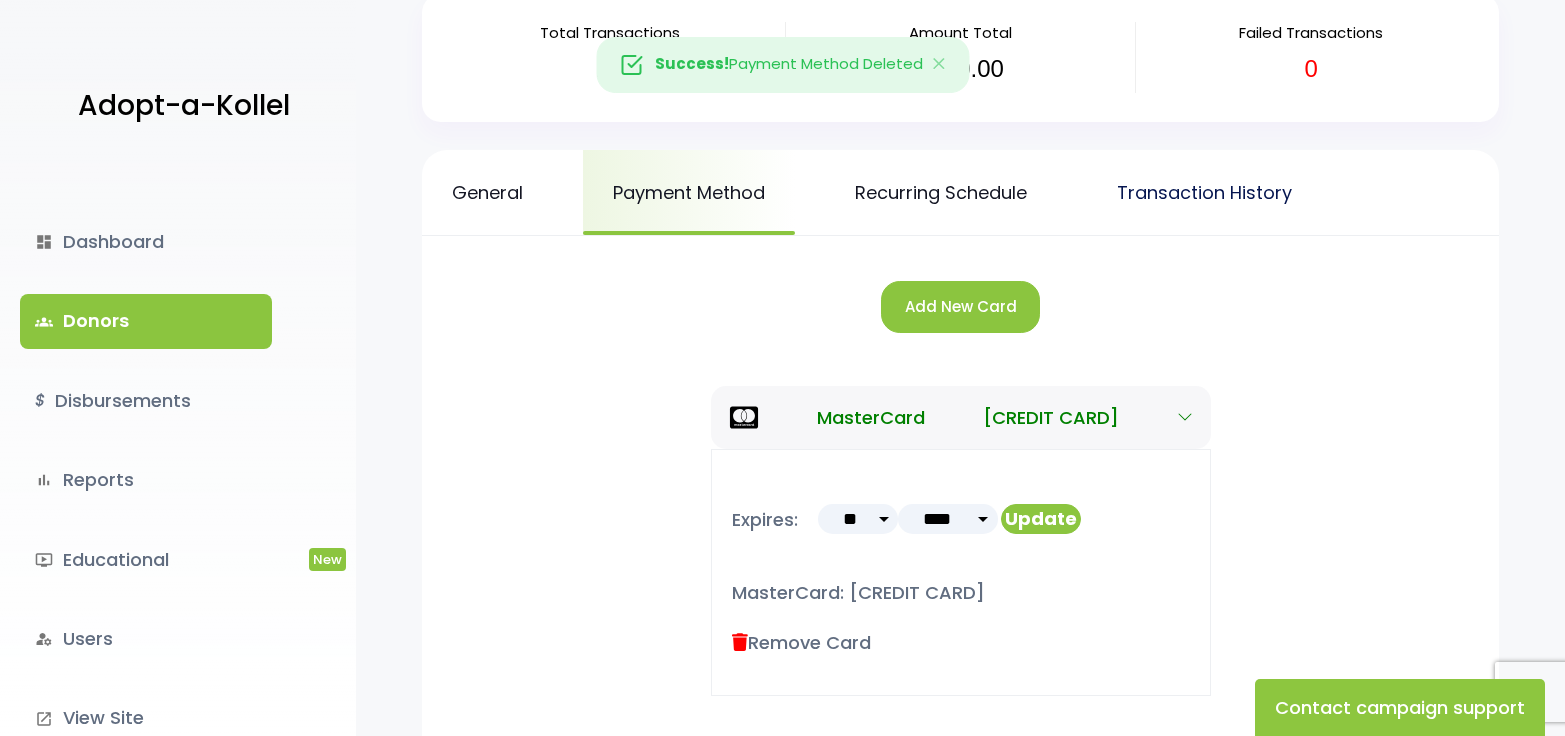 click on "Transaction History" at bounding box center (1204, 192) 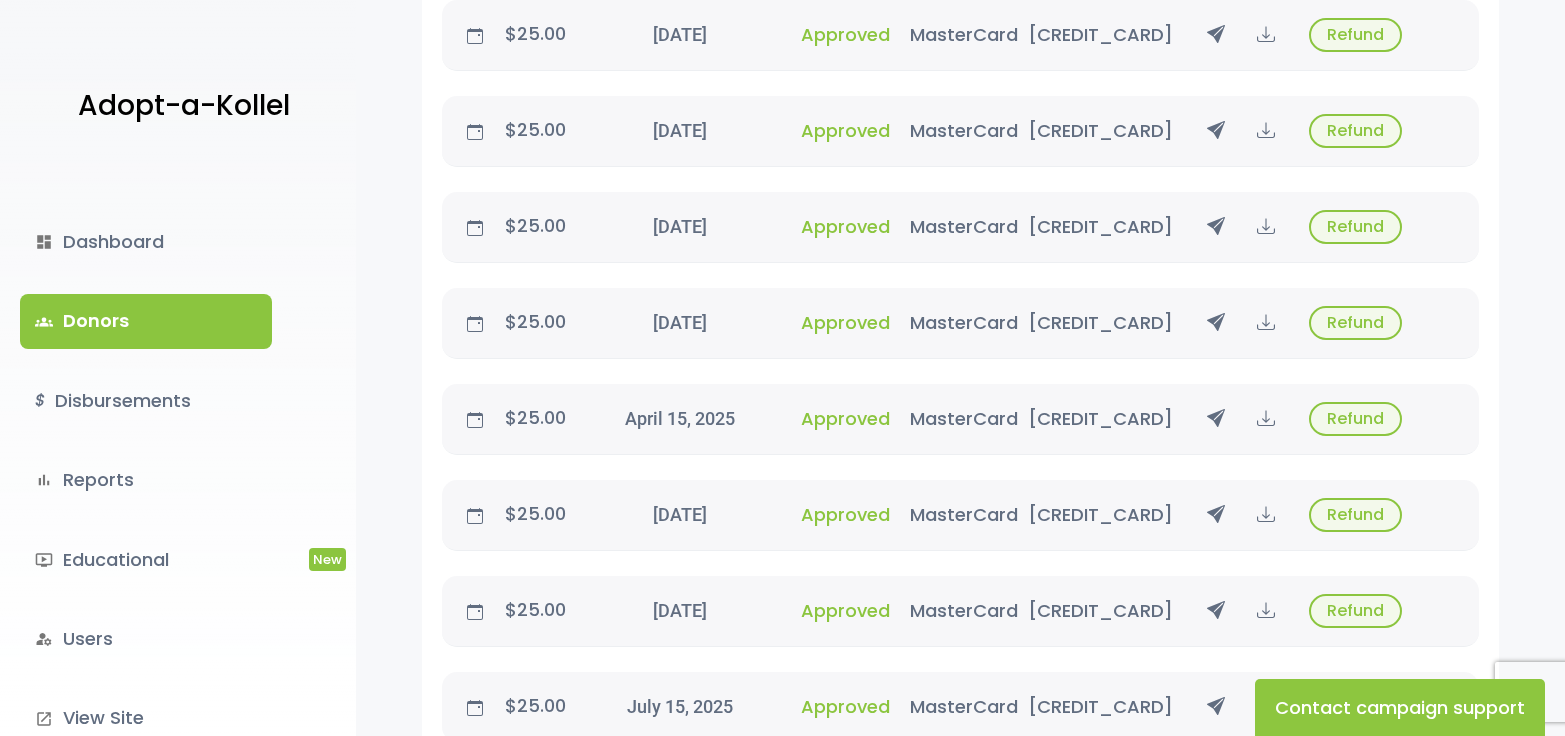 scroll, scrollTop: 1814, scrollLeft: 0, axis: vertical 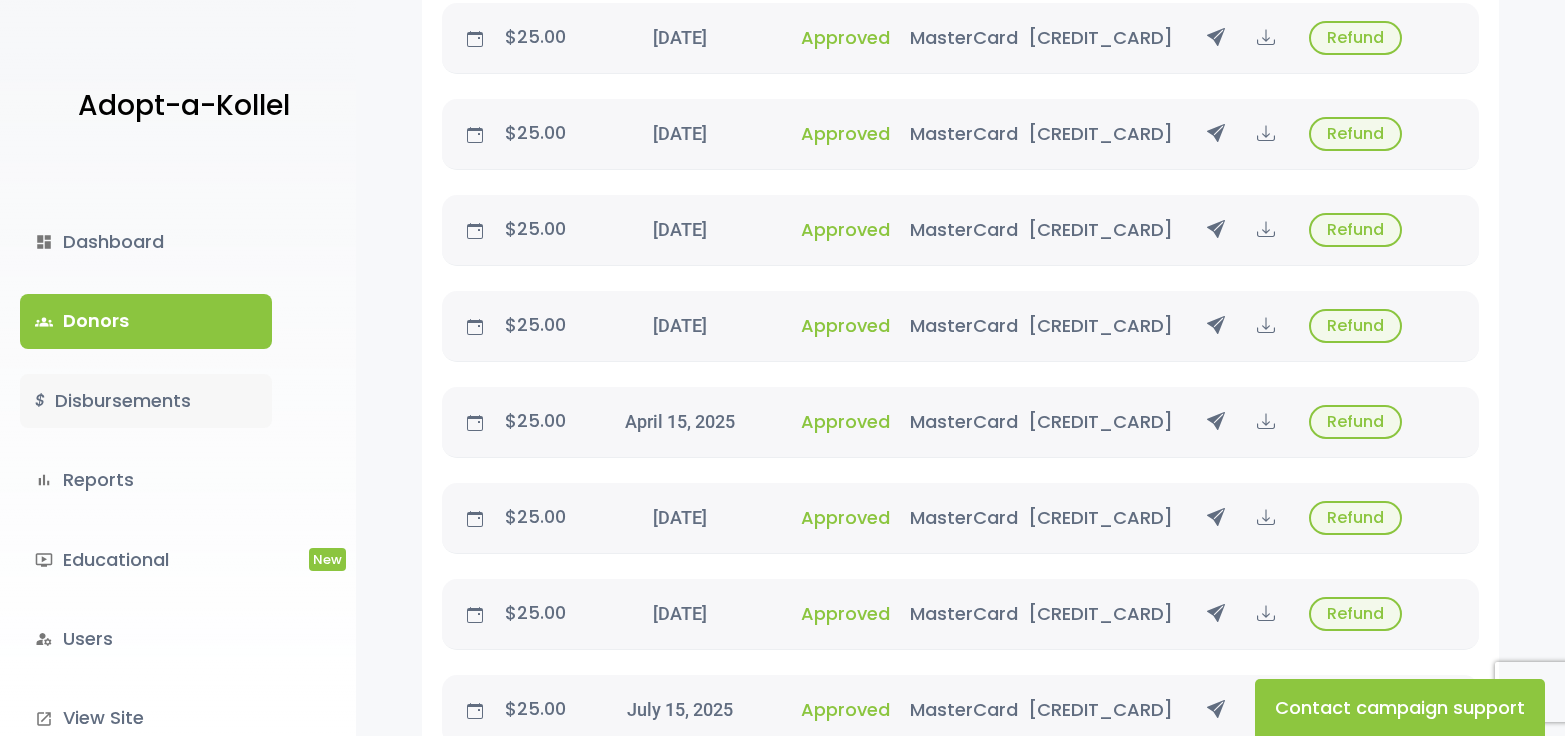 click on "$ Disbursements" at bounding box center [146, 401] 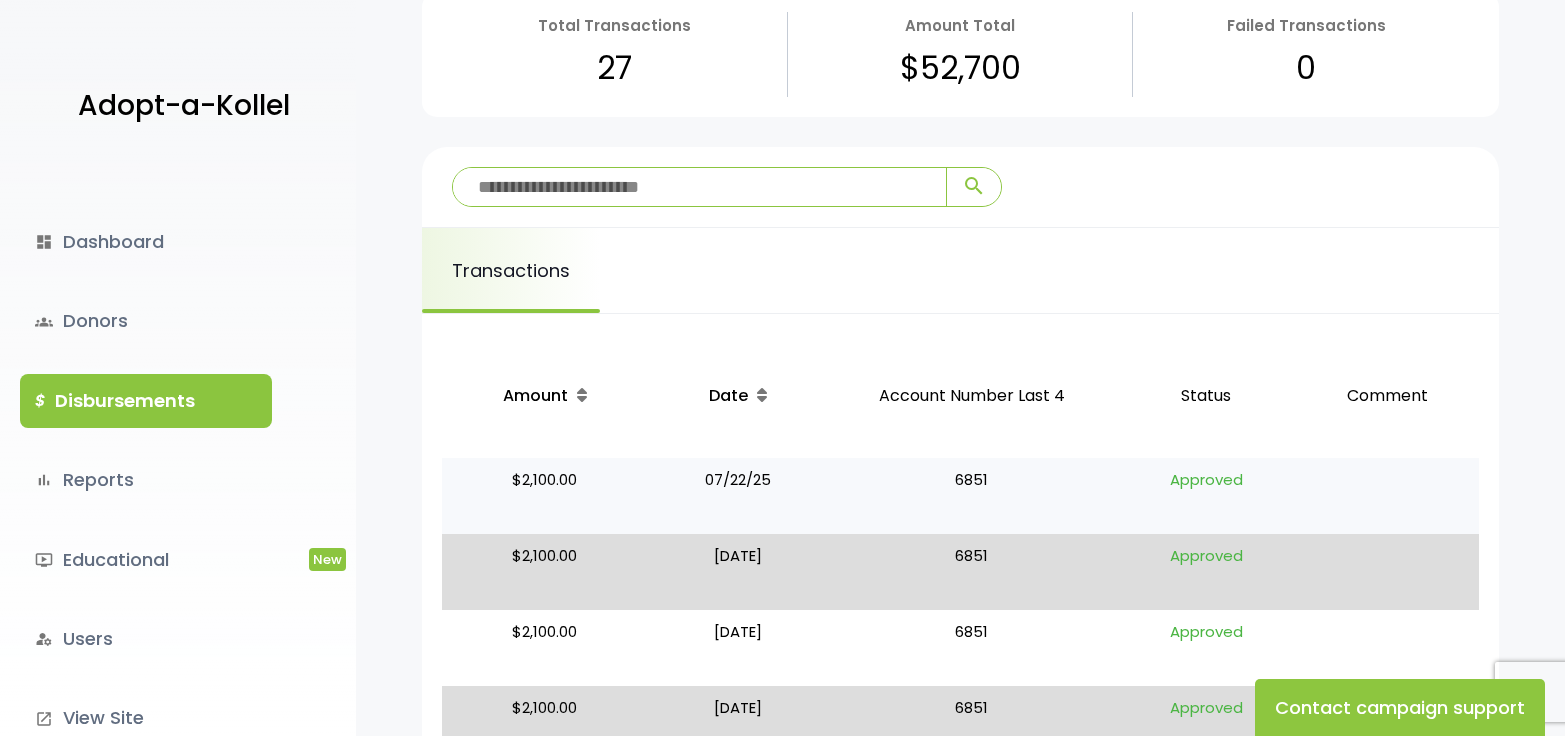 scroll, scrollTop: 200, scrollLeft: 0, axis: vertical 